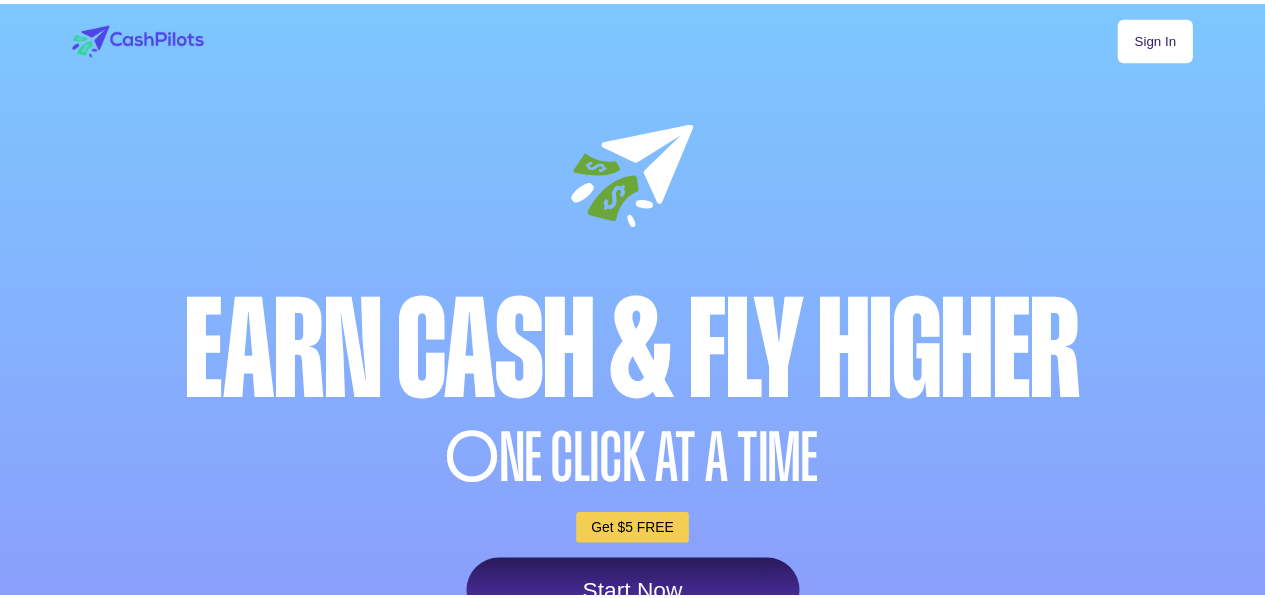 scroll, scrollTop: 0, scrollLeft: 0, axis: both 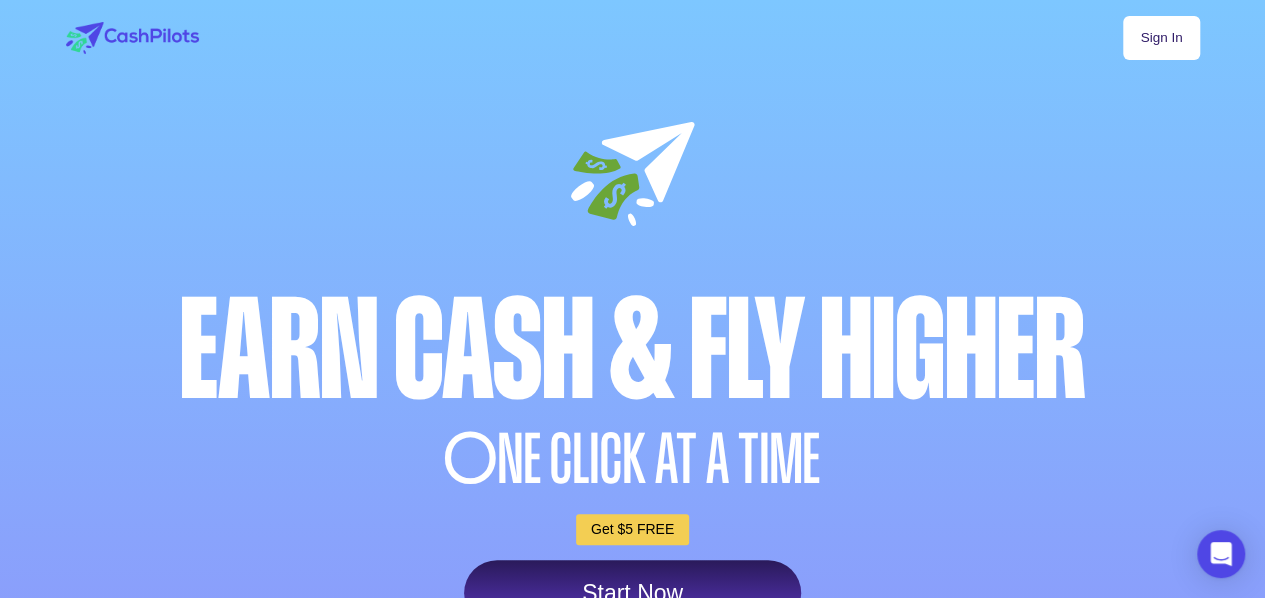 click on "Sign In" at bounding box center (1161, 38) 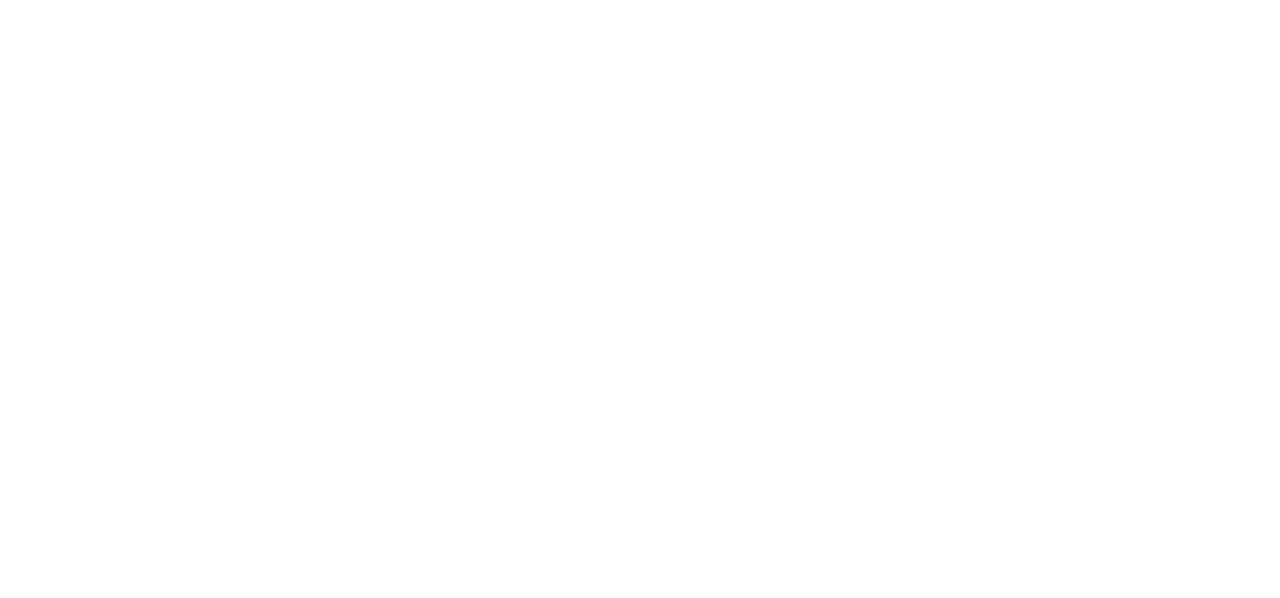 scroll, scrollTop: 0, scrollLeft: 0, axis: both 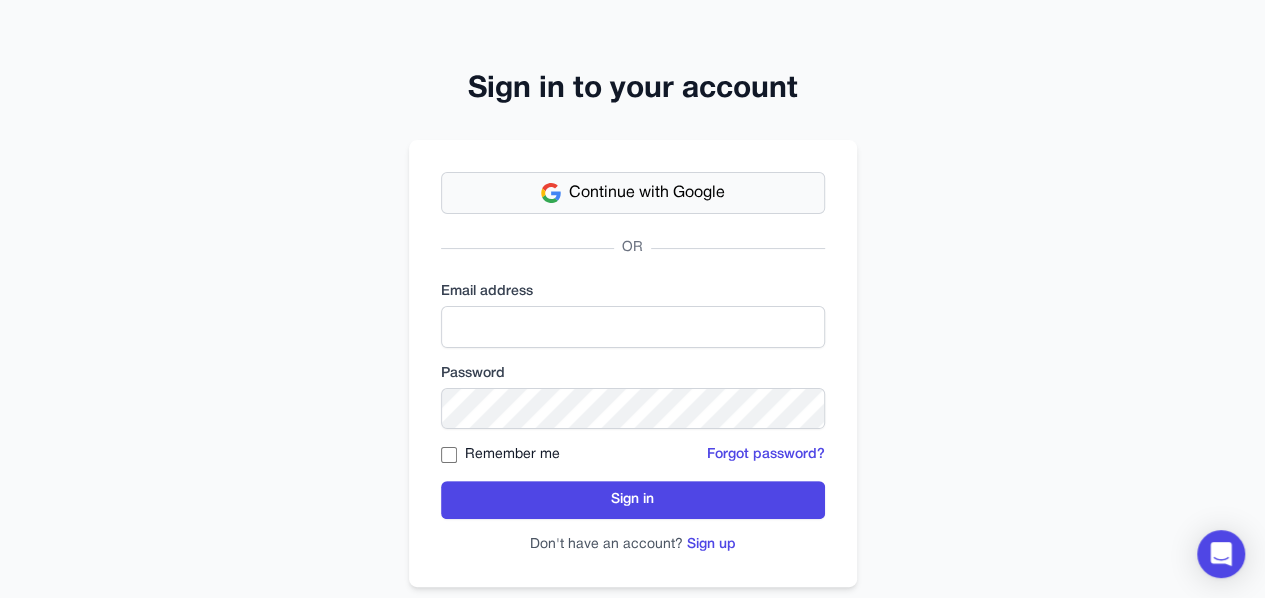 click on "Continue with Google" at bounding box center (633, 193) 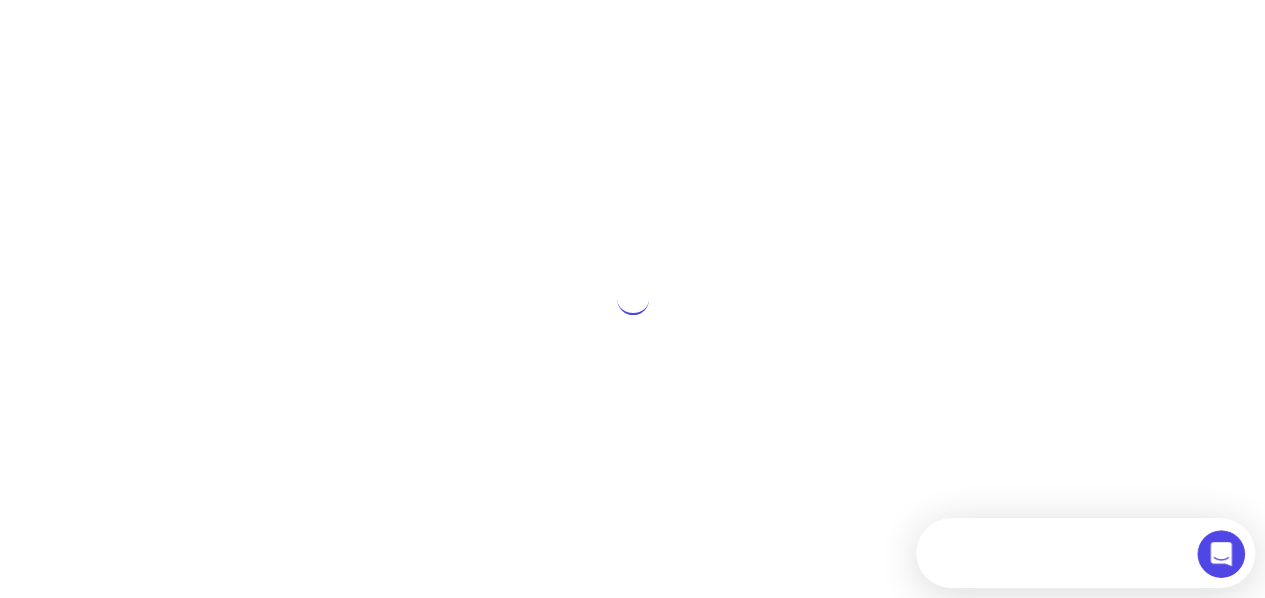 scroll, scrollTop: 0, scrollLeft: 0, axis: both 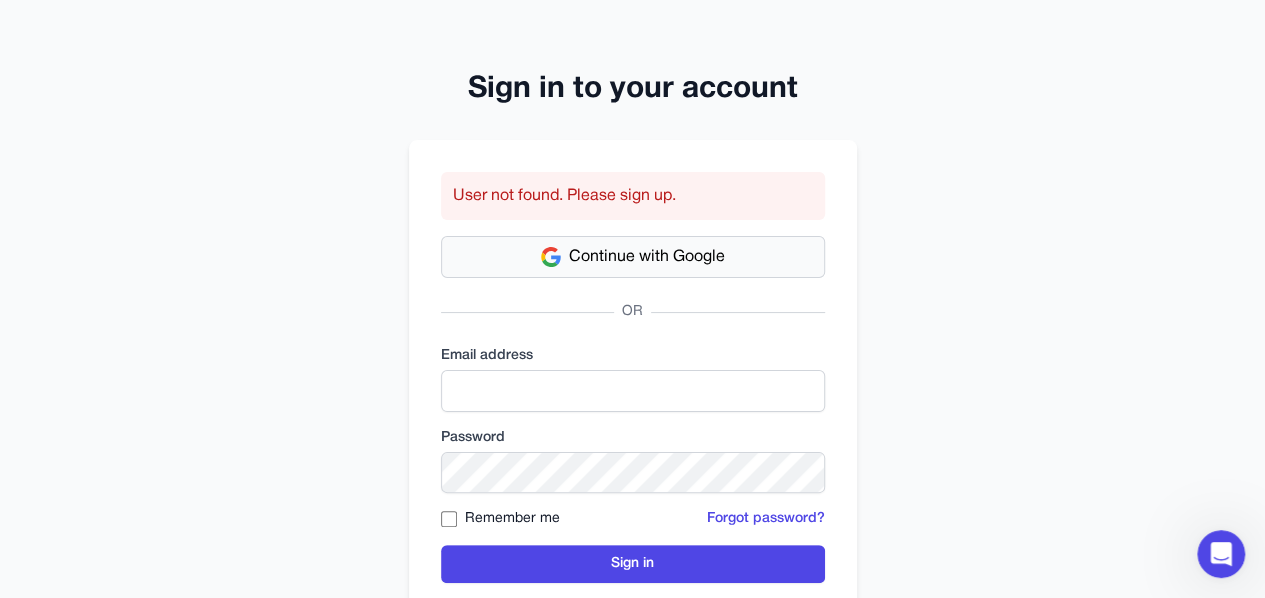 click on "Continue with Google" at bounding box center (647, 257) 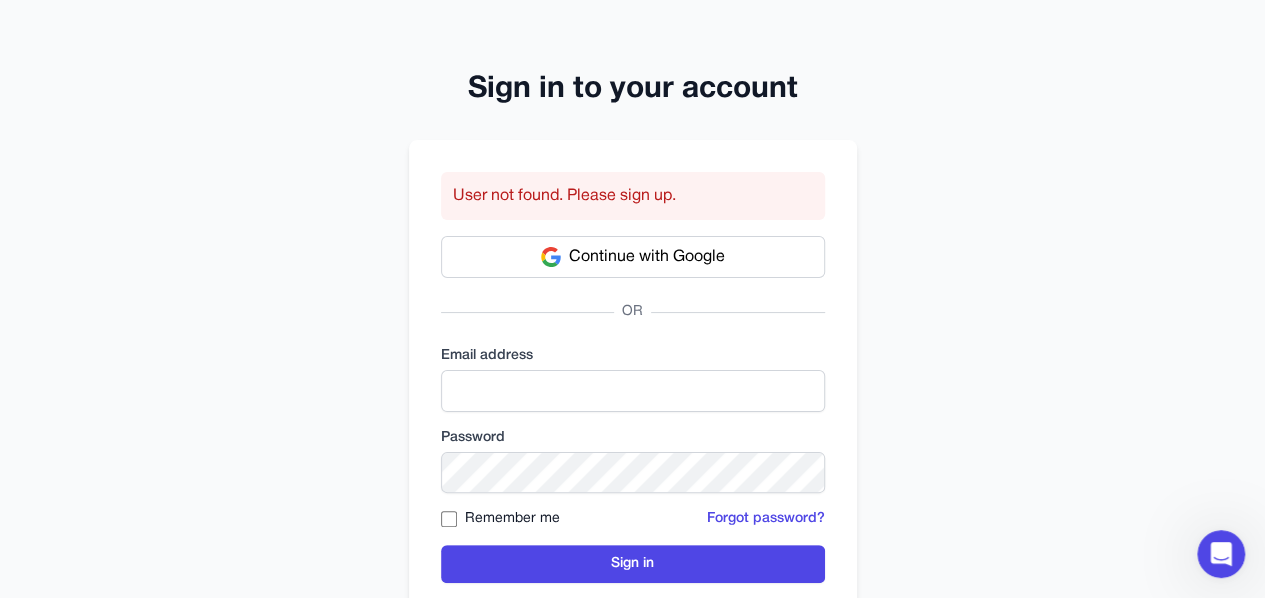 scroll, scrollTop: 99, scrollLeft: 0, axis: vertical 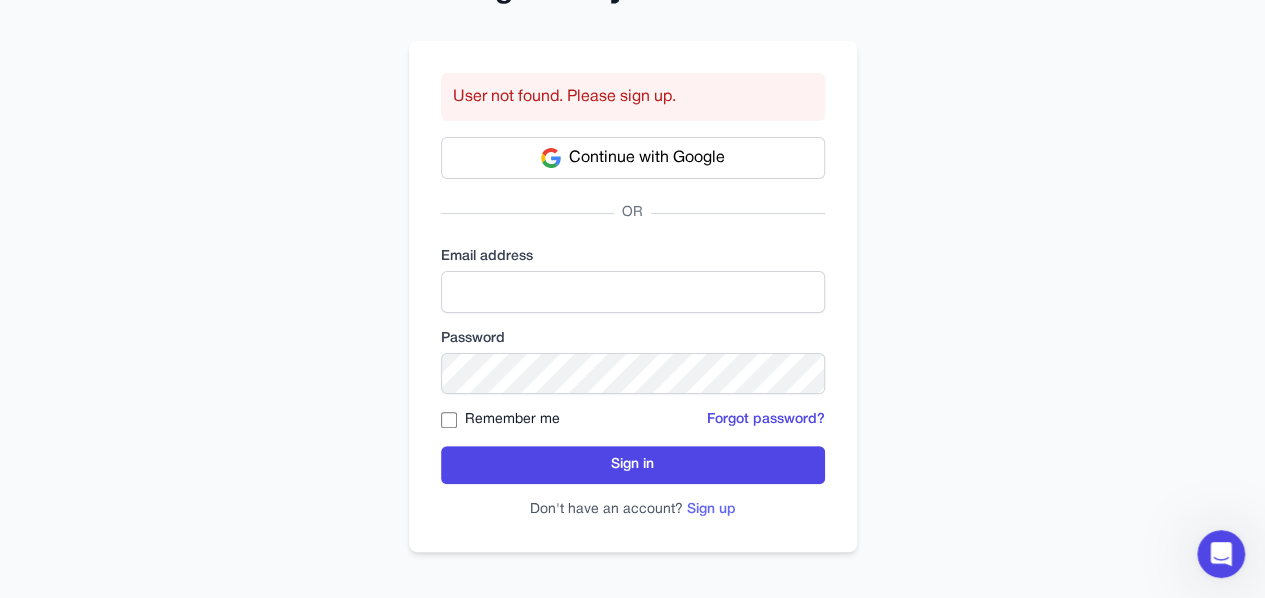 click on "Sign up" at bounding box center [711, 510] 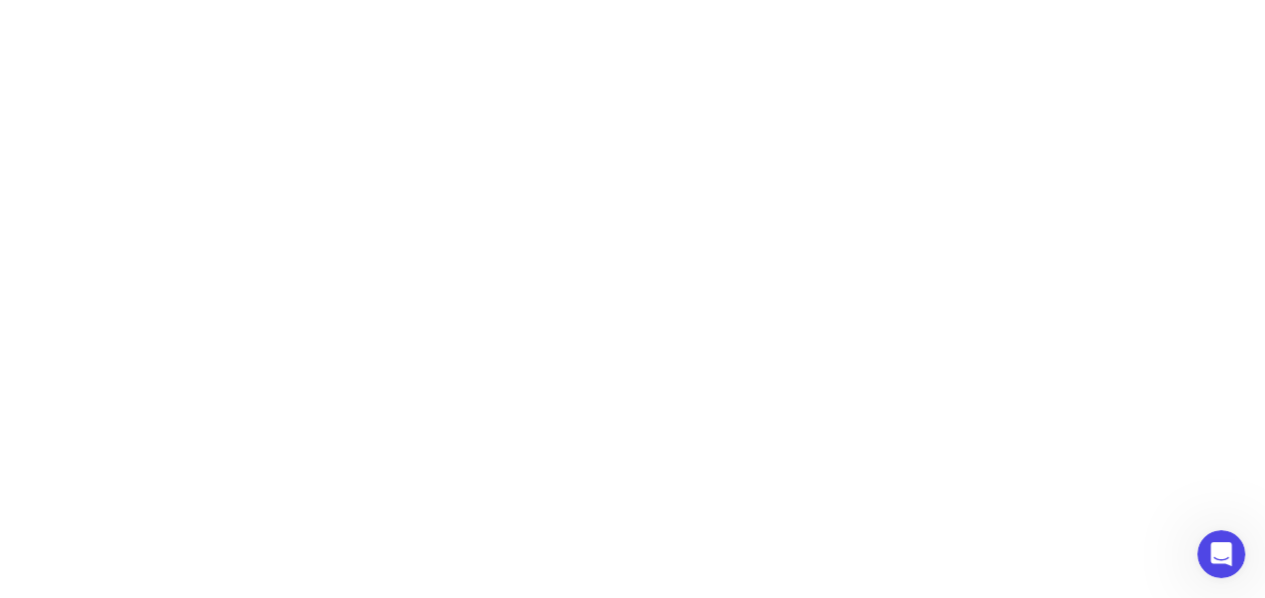 scroll, scrollTop: 0, scrollLeft: 0, axis: both 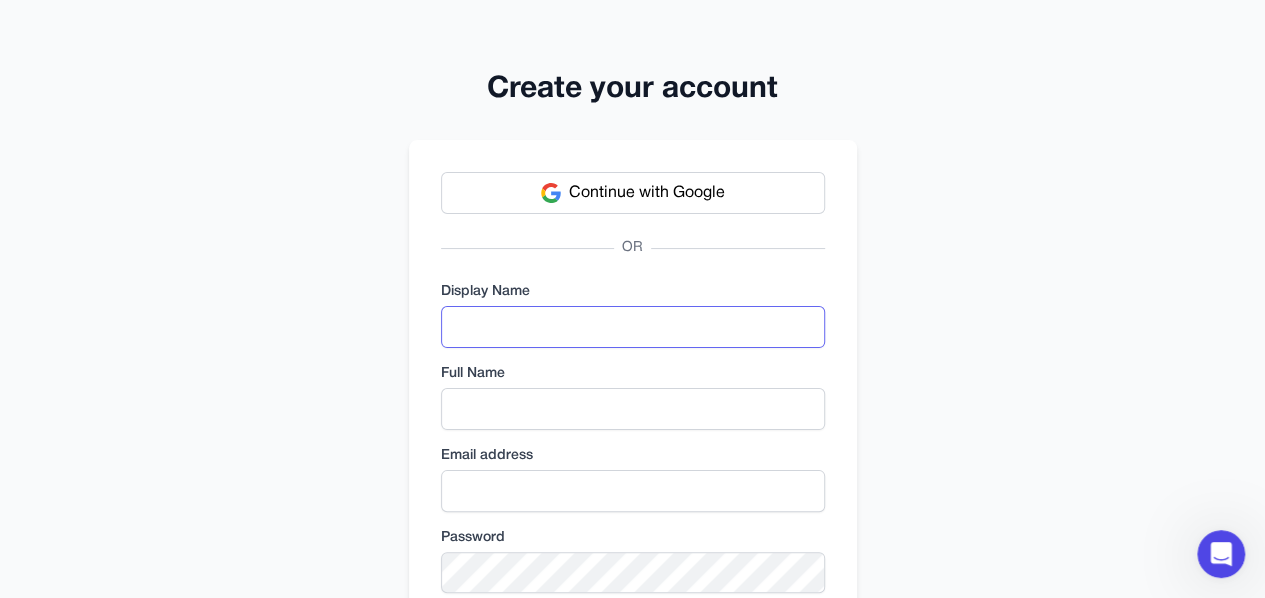 click at bounding box center (633, 327) 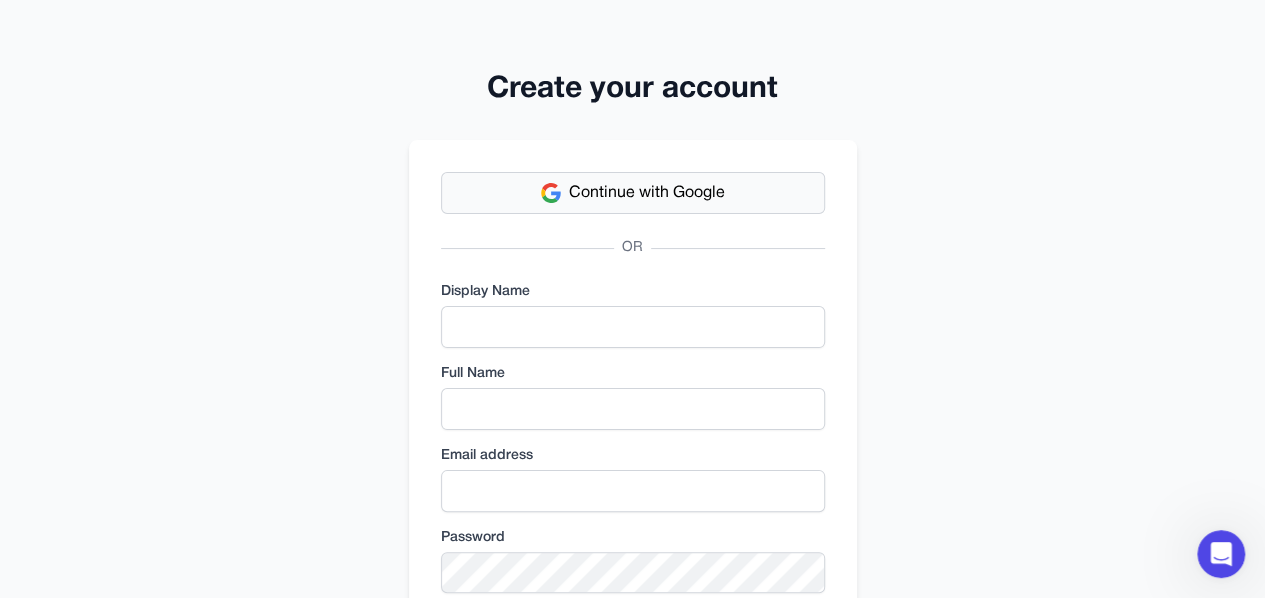 click on "Continue with Google" at bounding box center [647, 193] 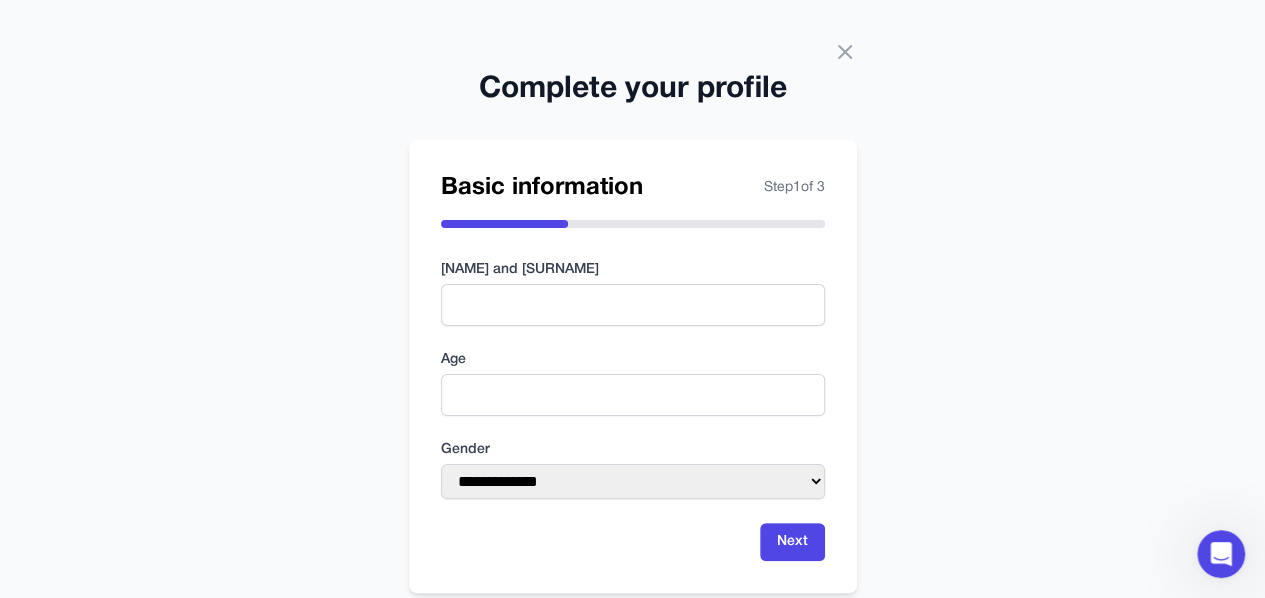 click on "[NAME] and [SURNAME]" at bounding box center (633, 293) 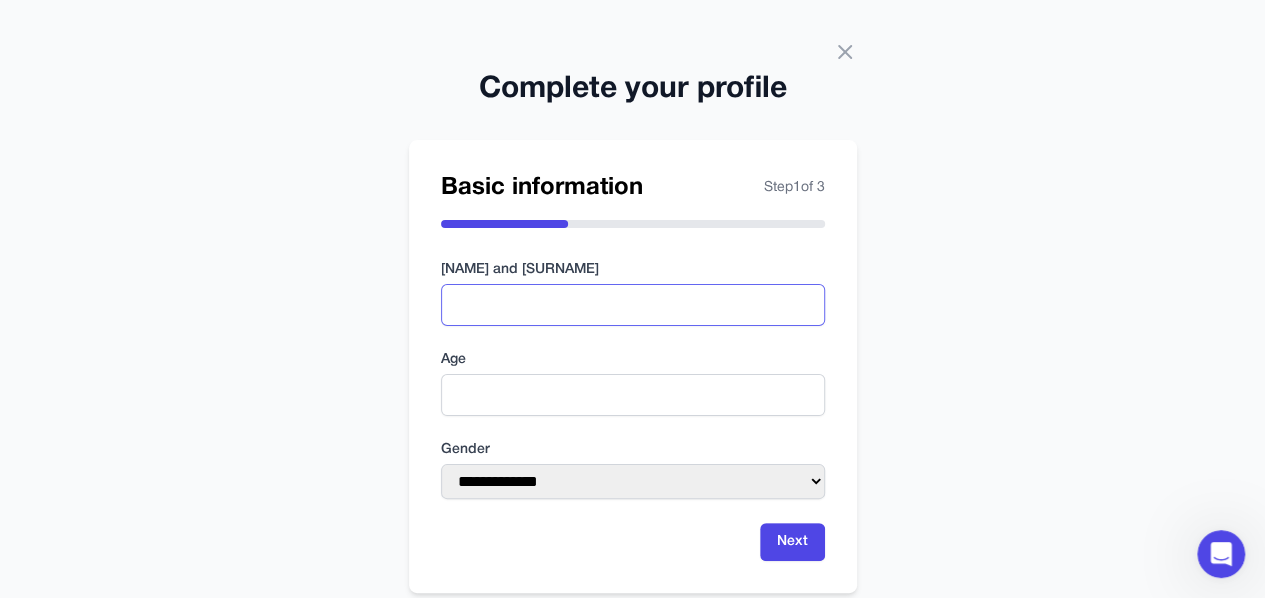 click at bounding box center (633, 305) 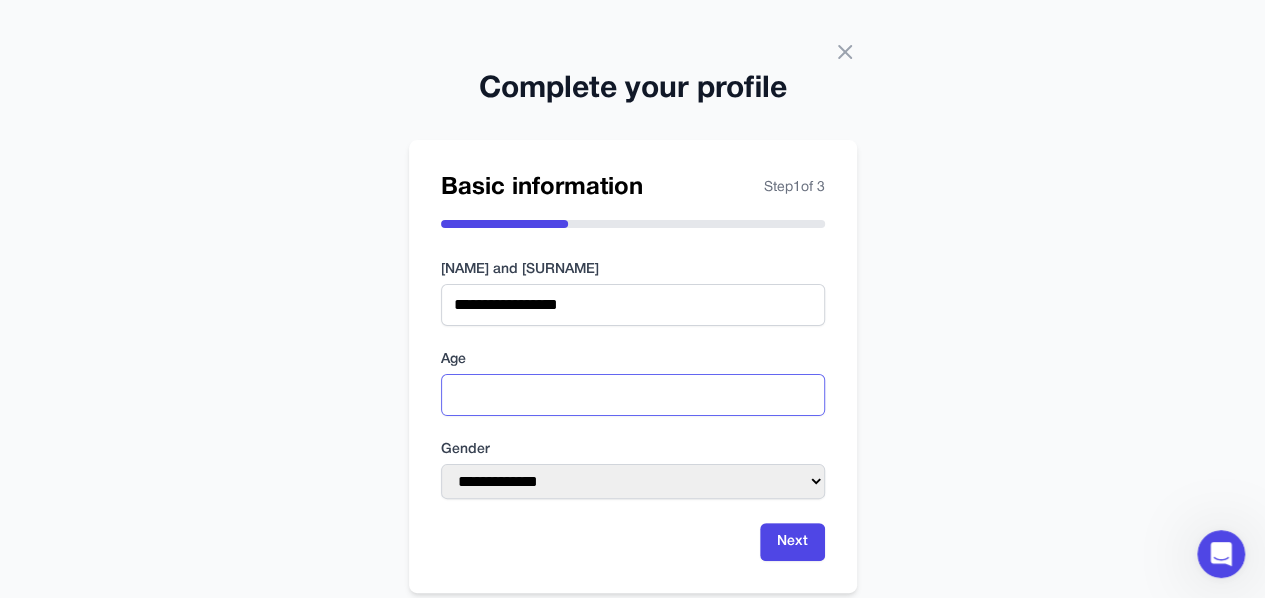 click at bounding box center [633, 395] 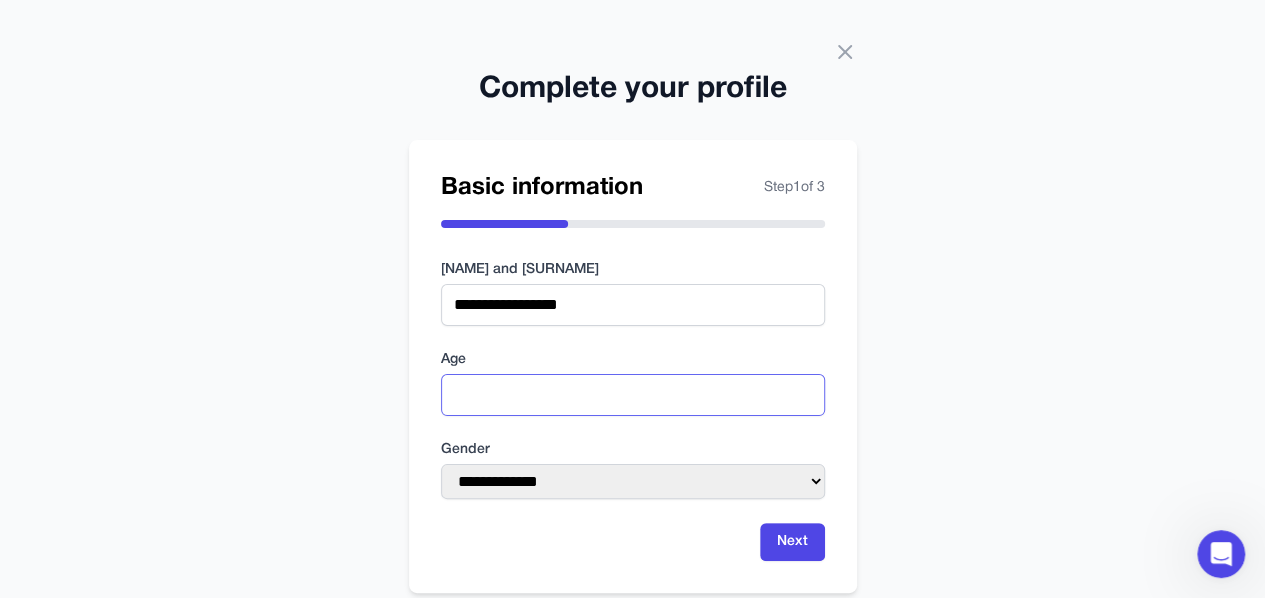 type on "**" 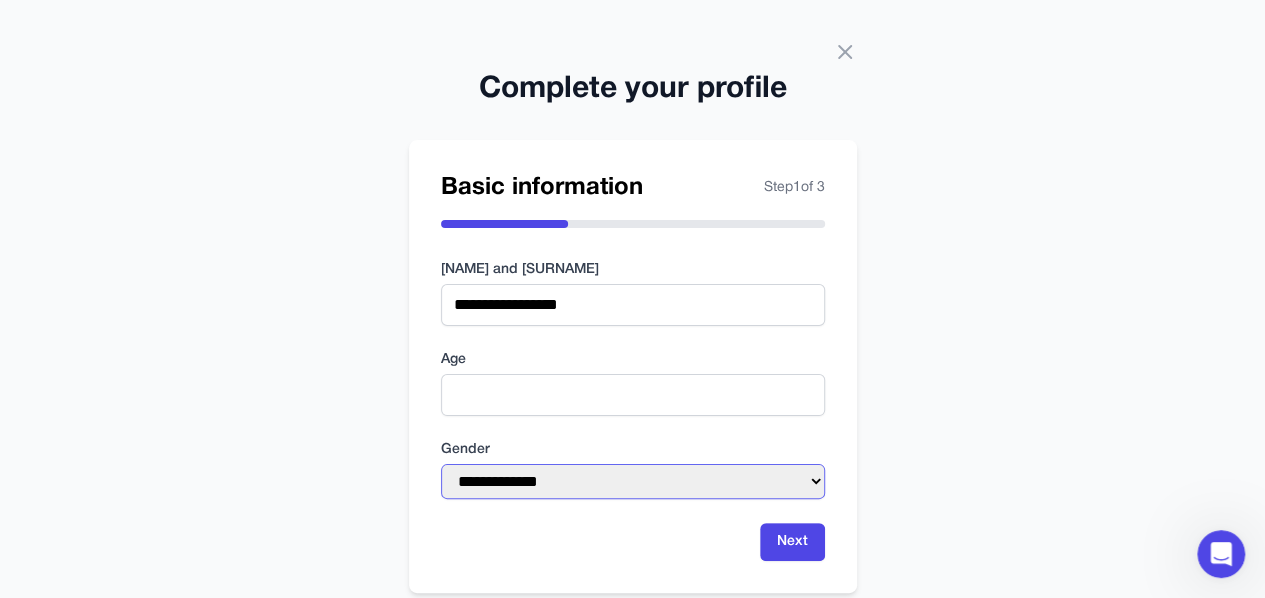 click on "**********" at bounding box center [633, 481] 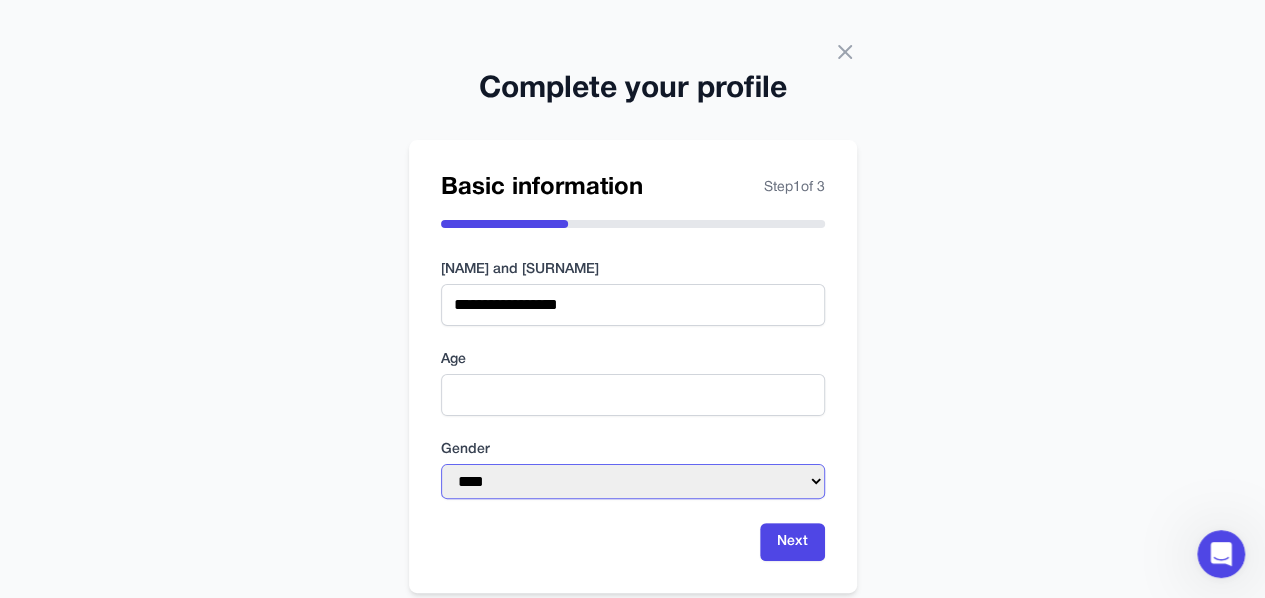 click on "**********" at bounding box center [633, 481] 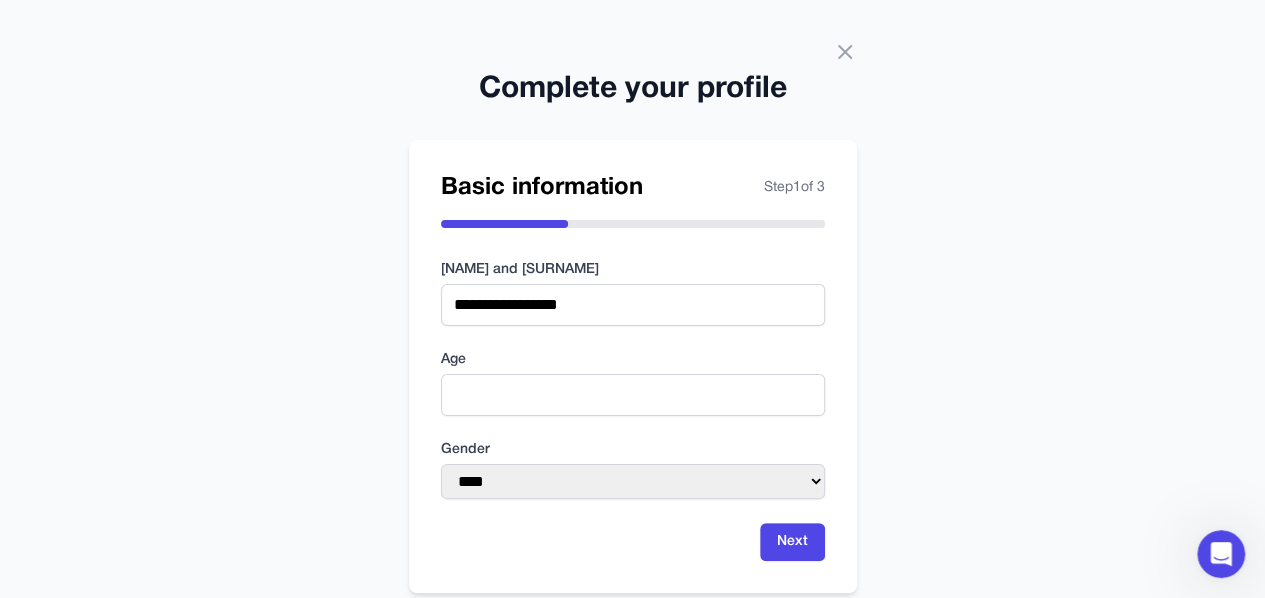 click on "**********" at bounding box center (632, 320) 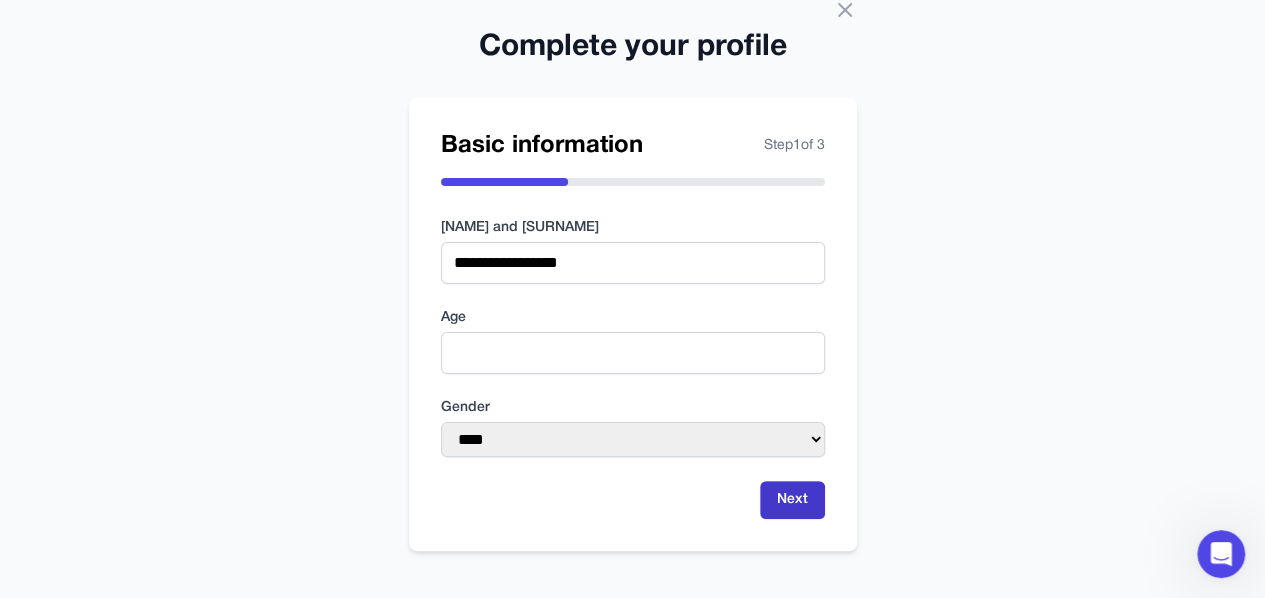 click on "Next" at bounding box center (792, 500) 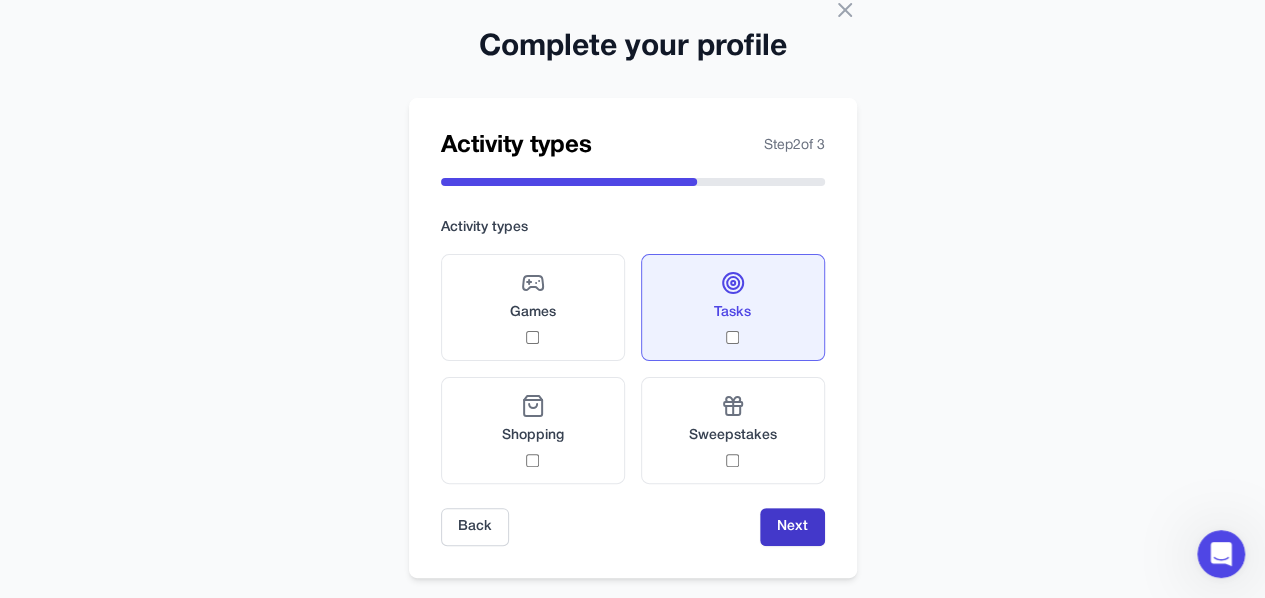 click on "Next" at bounding box center (792, 527) 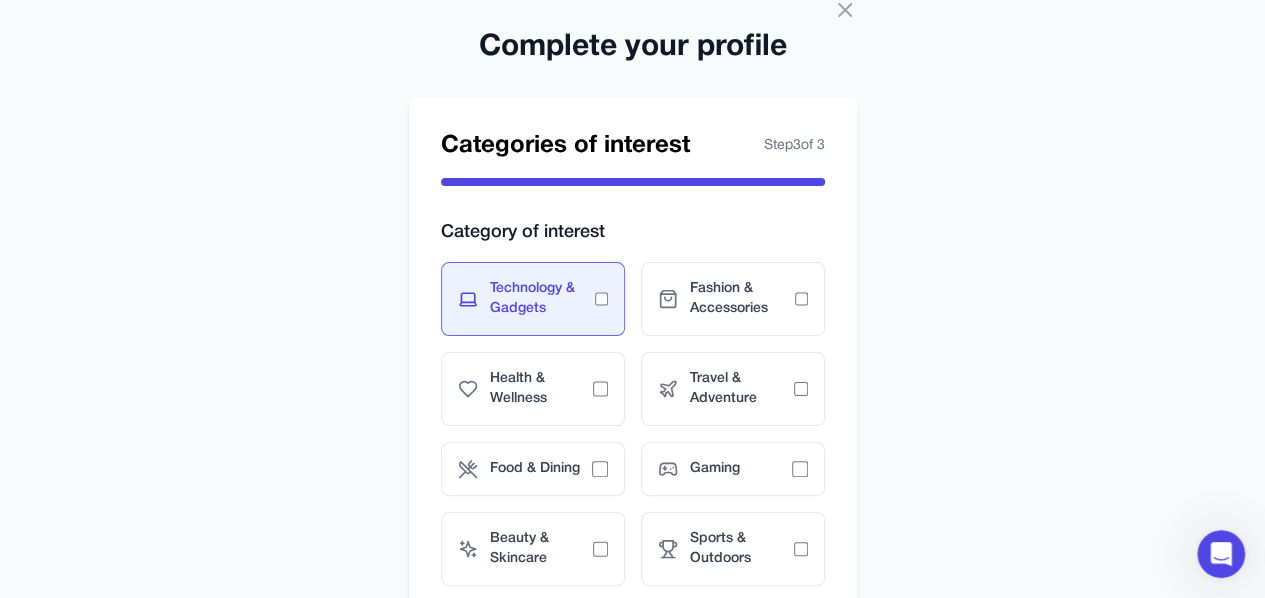 scroll, scrollTop: 168, scrollLeft: 0, axis: vertical 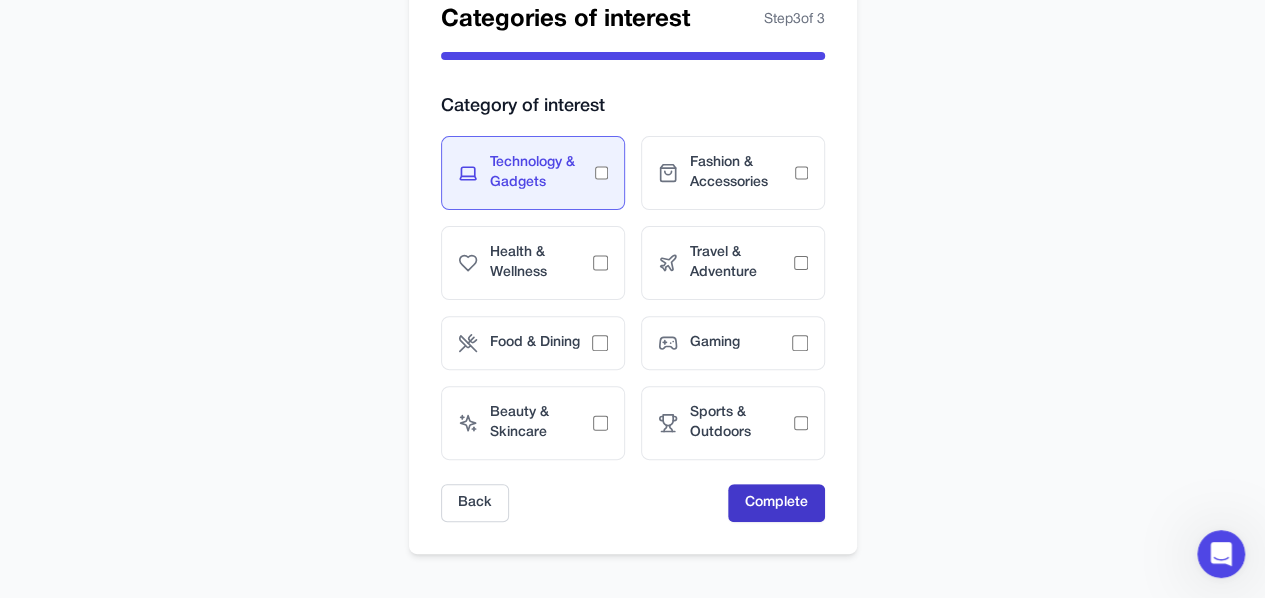 click on "Complete" at bounding box center [776, 503] 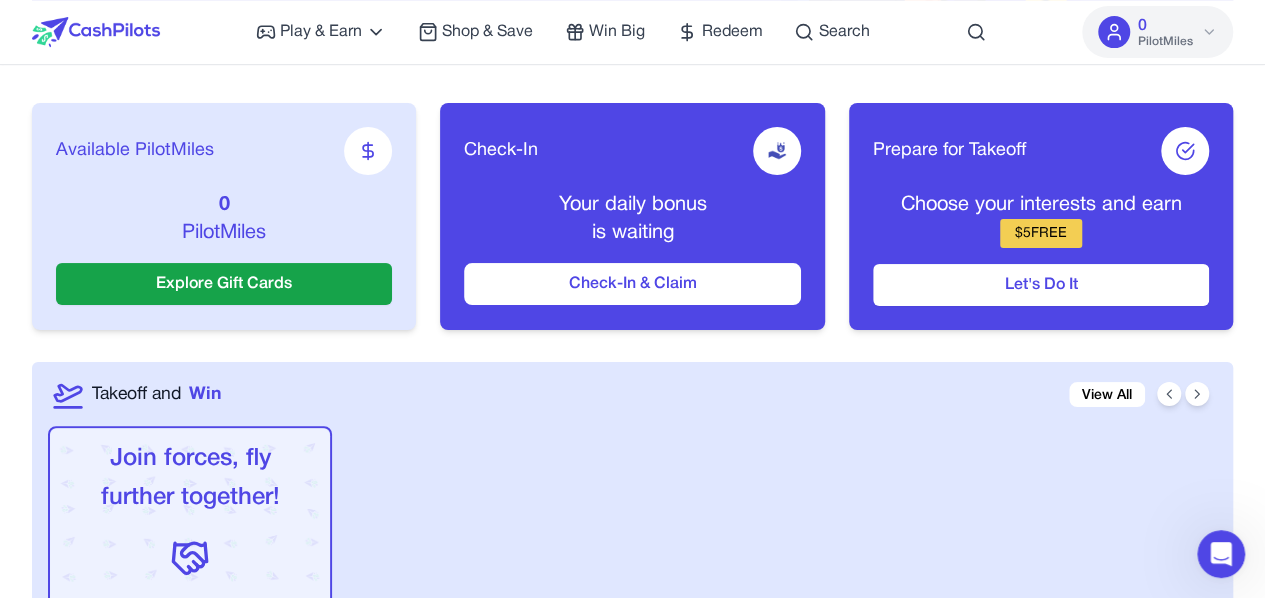 scroll, scrollTop: 275, scrollLeft: 0, axis: vertical 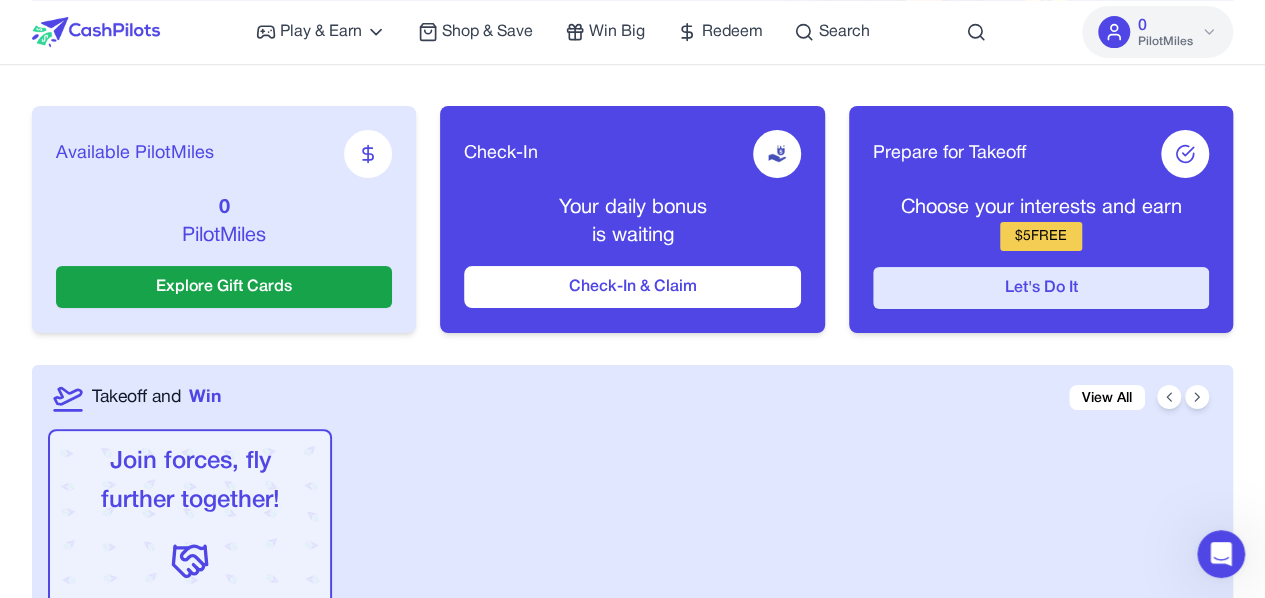 click on "Let's Do It" at bounding box center (1041, 288) 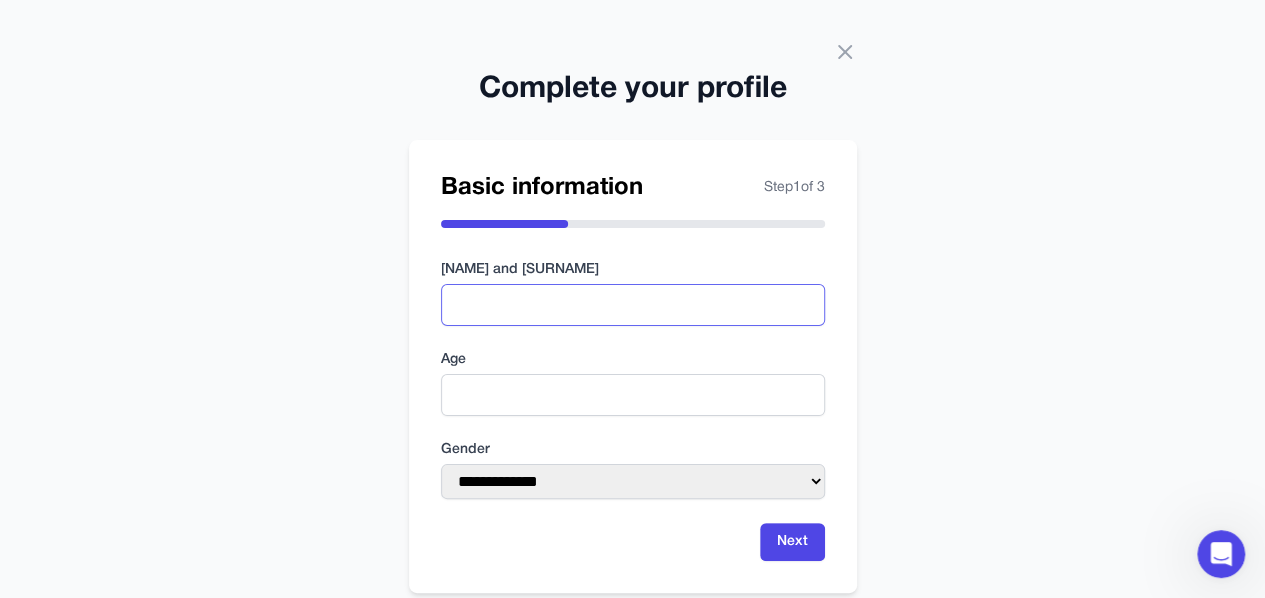 click at bounding box center [633, 305] 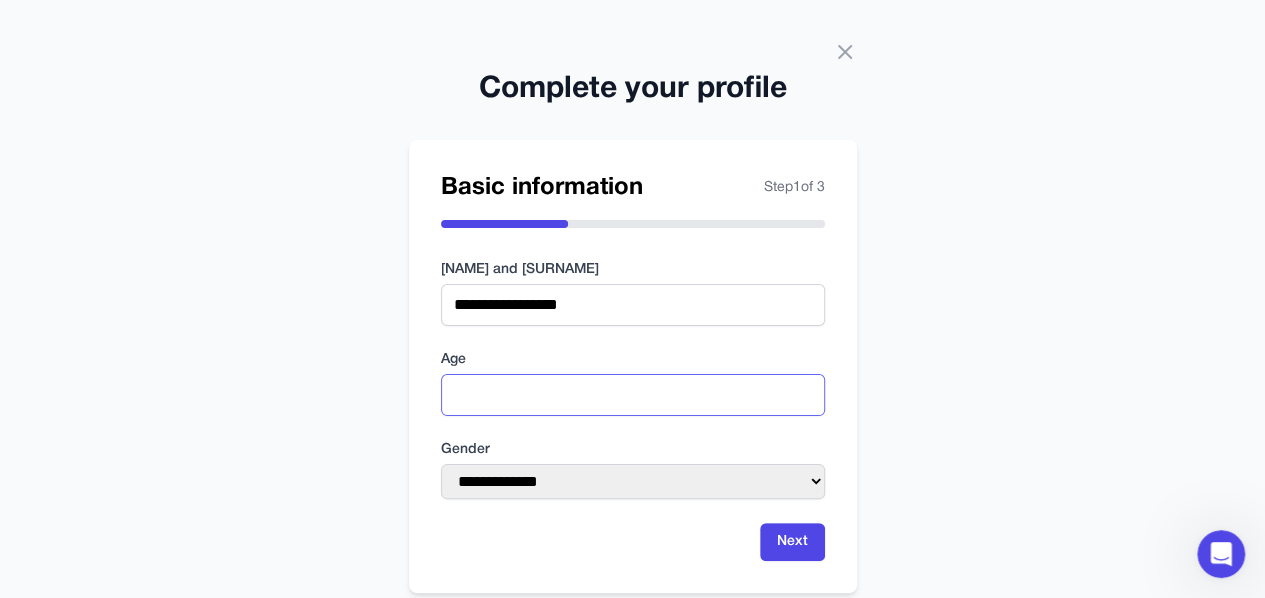 click at bounding box center (633, 395) 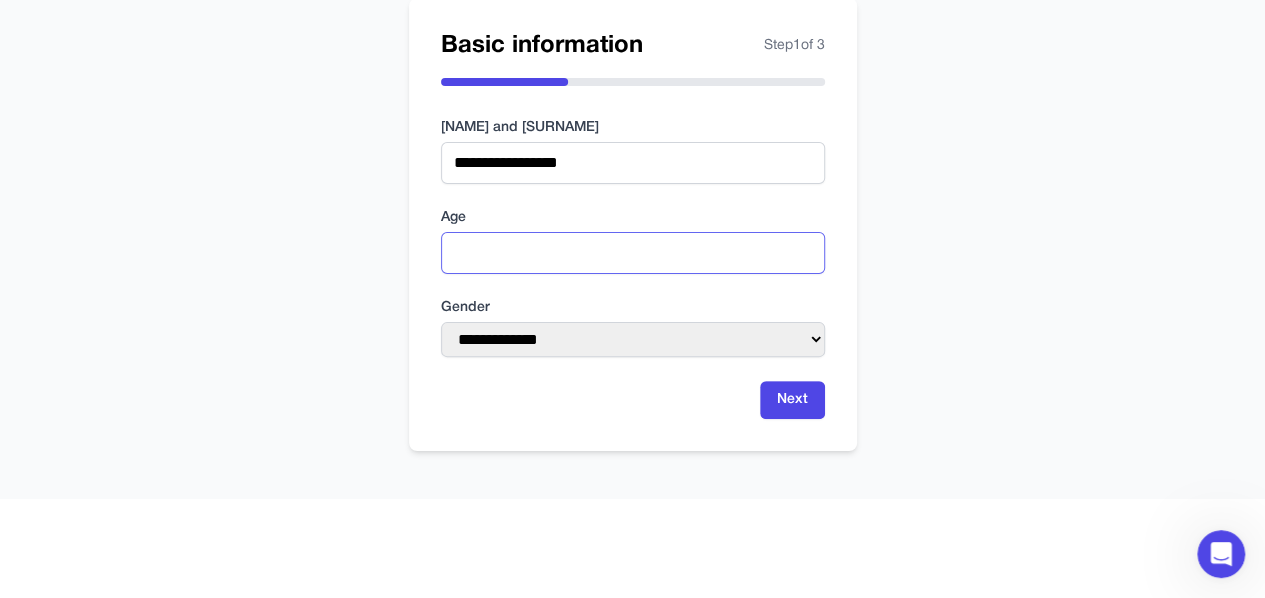 scroll, scrollTop: 142, scrollLeft: 0, axis: vertical 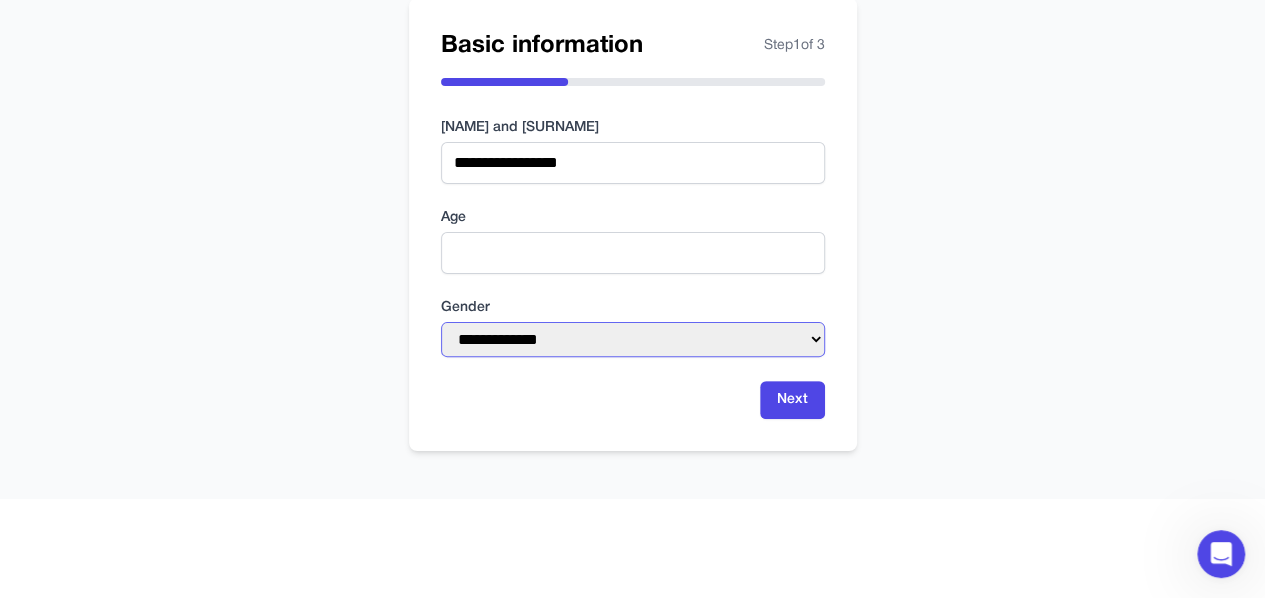click on "**********" at bounding box center [633, 339] 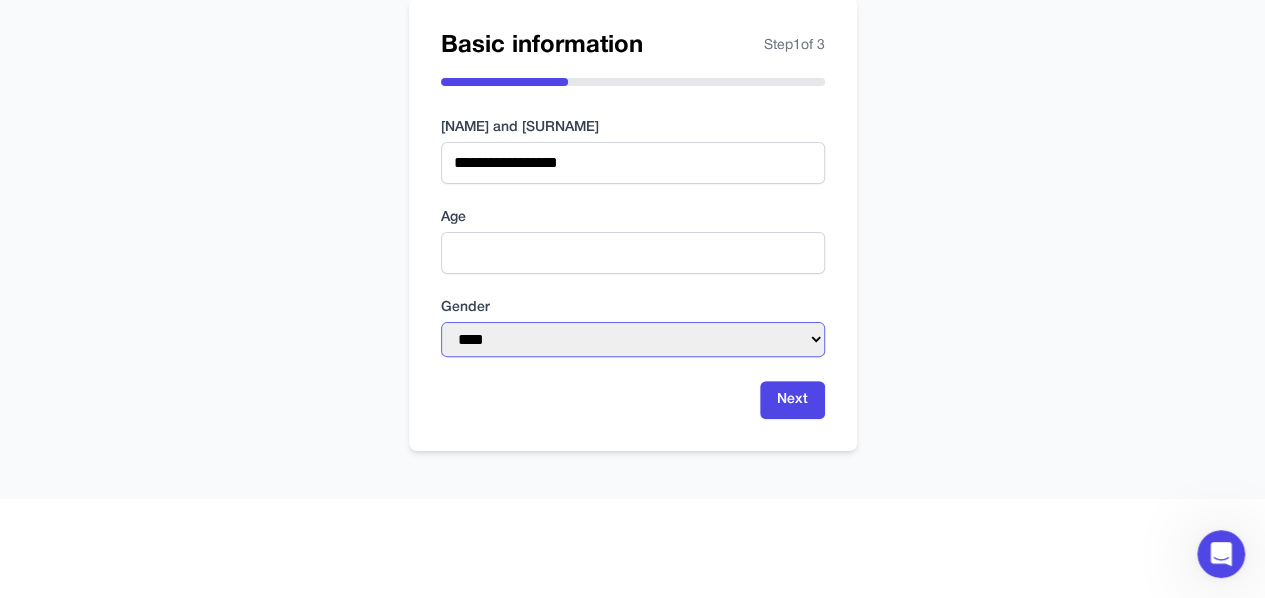 click on "**********" at bounding box center (633, 339) 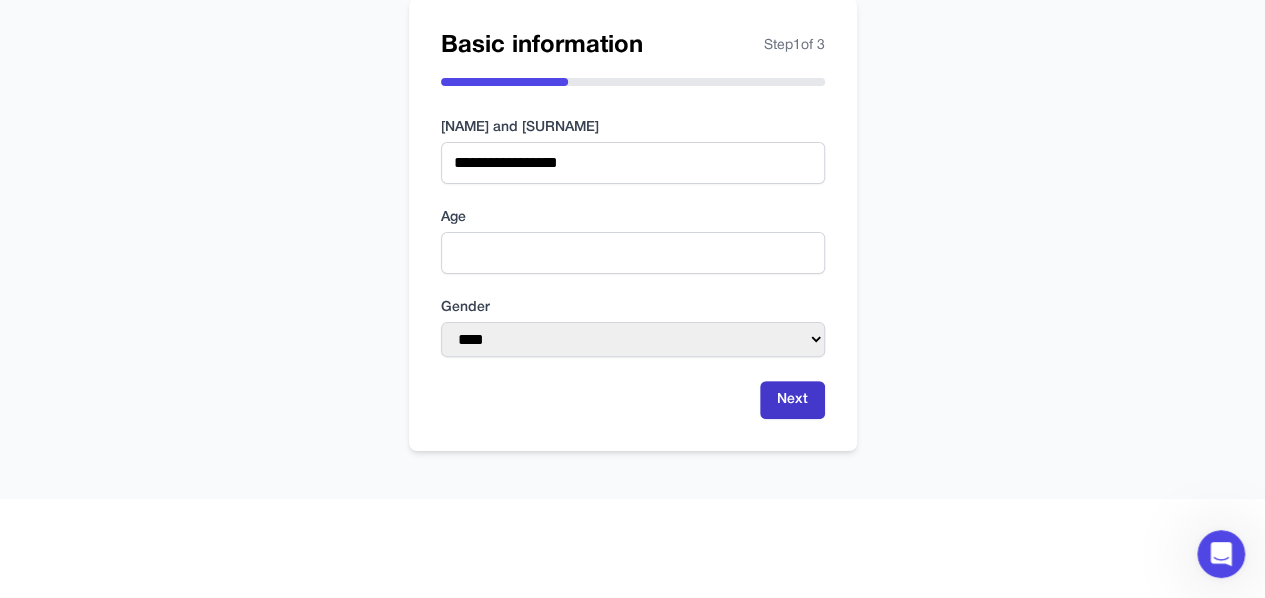 click on "Next" at bounding box center (792, 400) 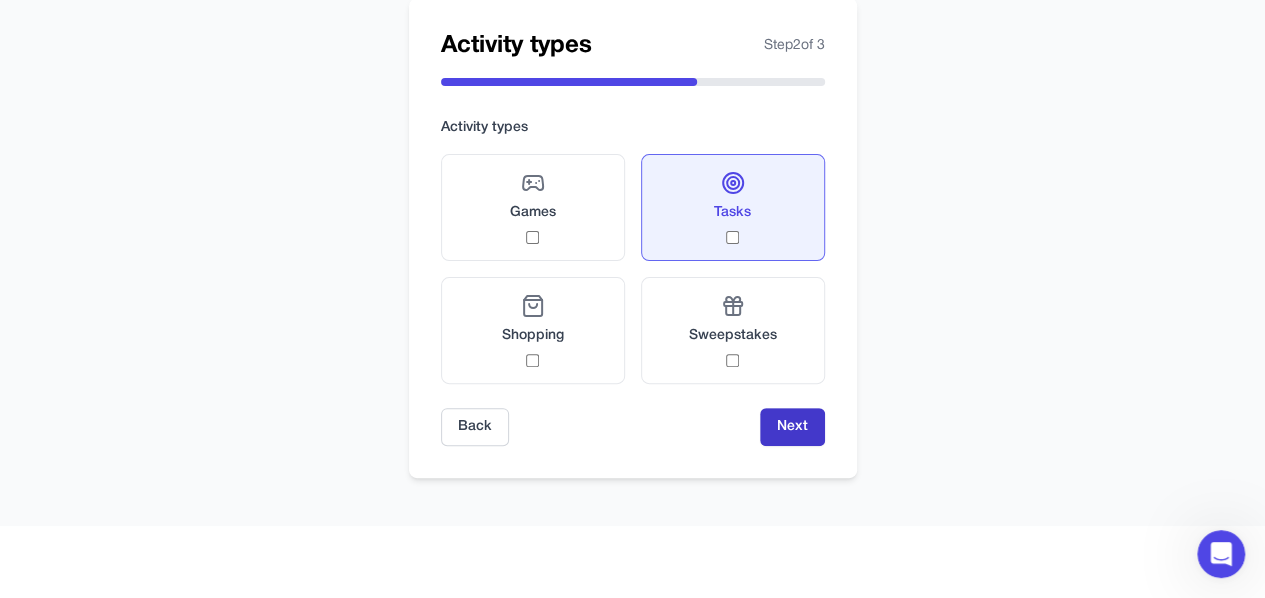 click on "Next" at bounding box center [792, 427] 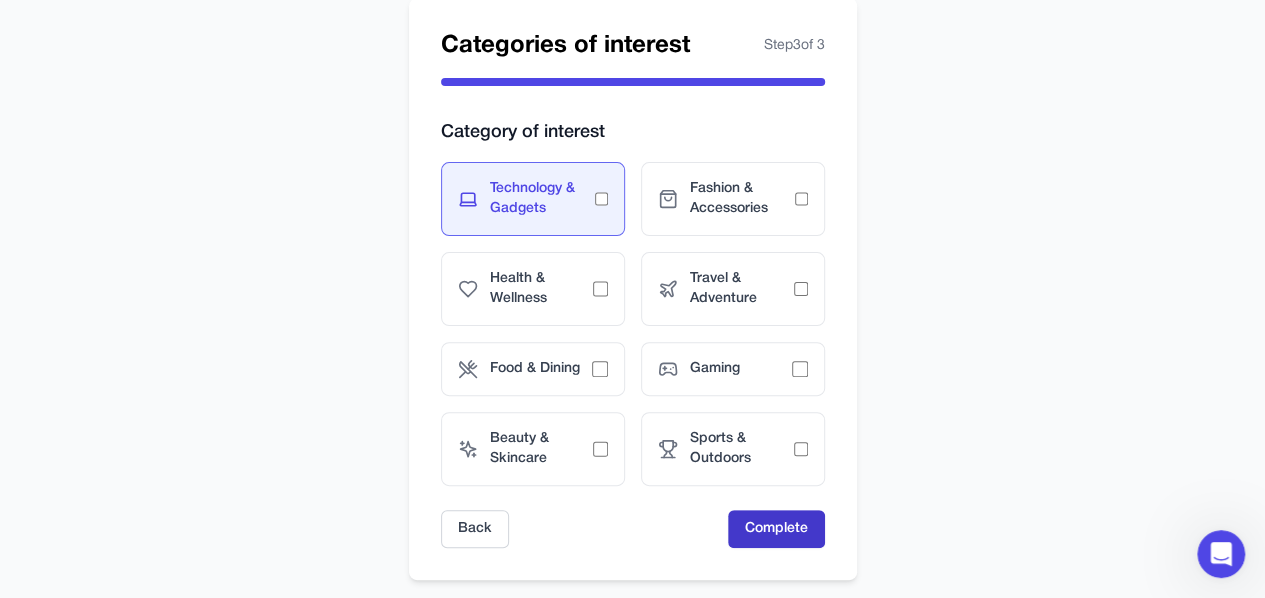 click on "Complete" at bounding box center (776, 529) 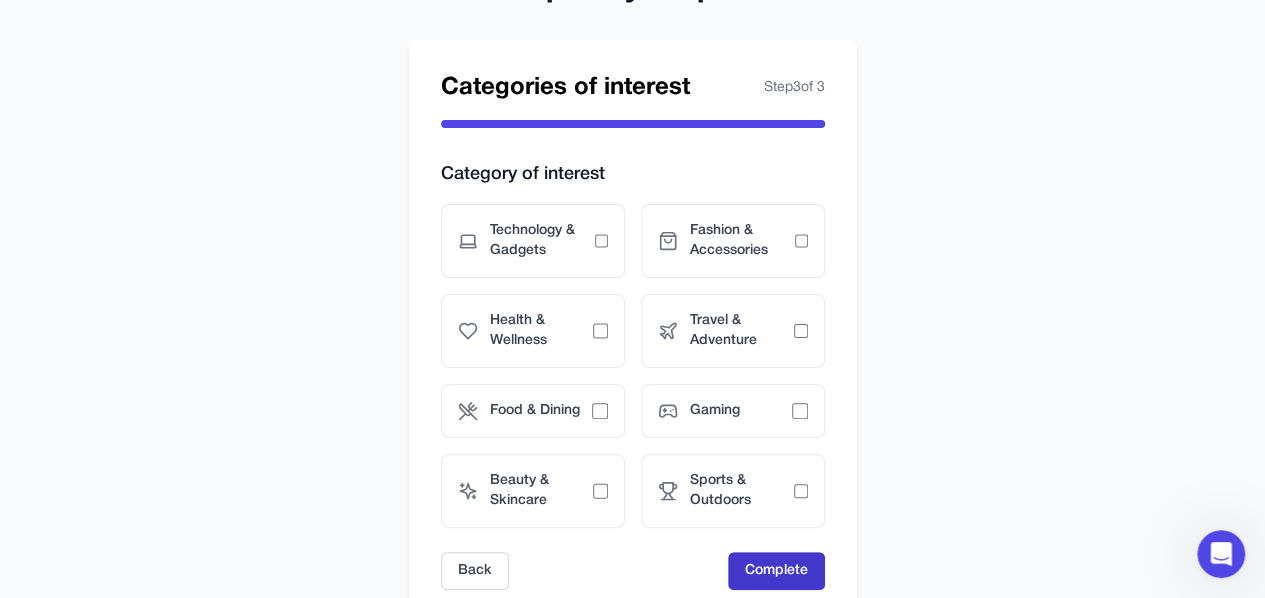 scroll, scrollTop: 142, scrollLeft: 0, axis: vertical 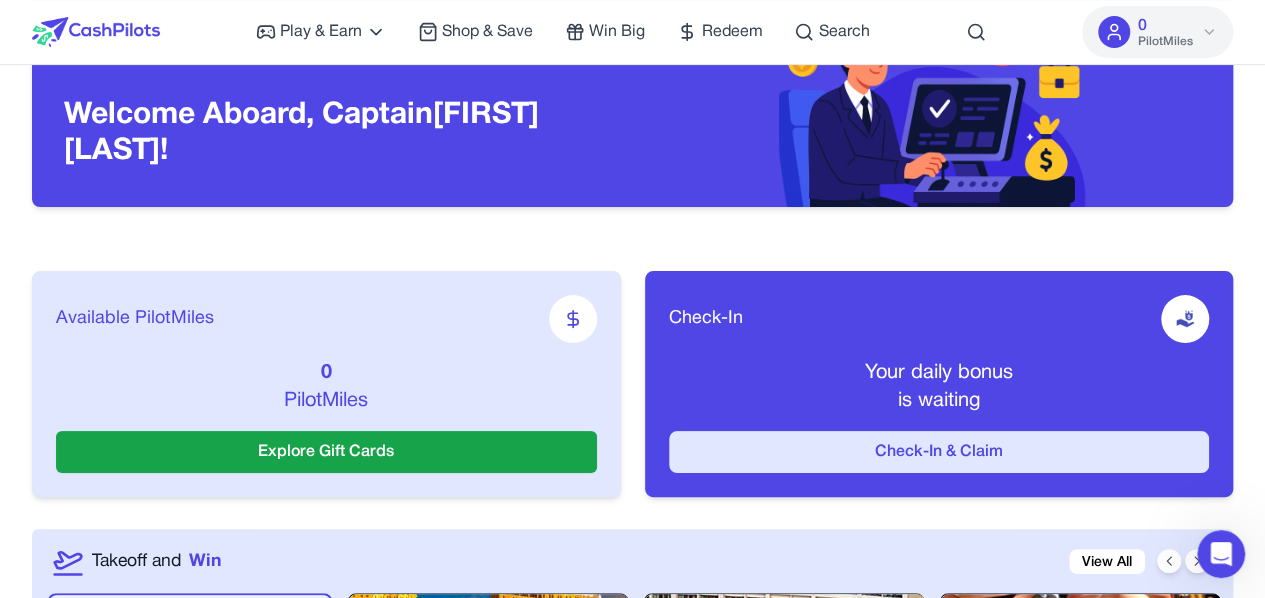 click on "Check-In & Claim" at bounding box center (939, 452) 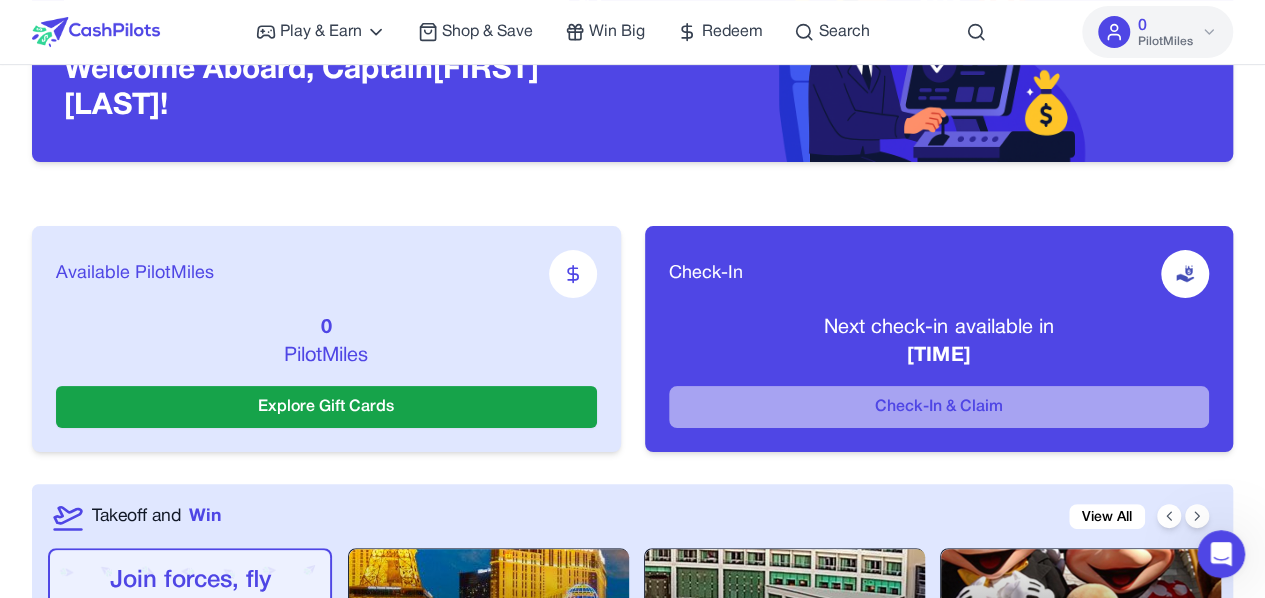 scroll, scrollTop: 161, scrollLeft: 0, axis: vertical 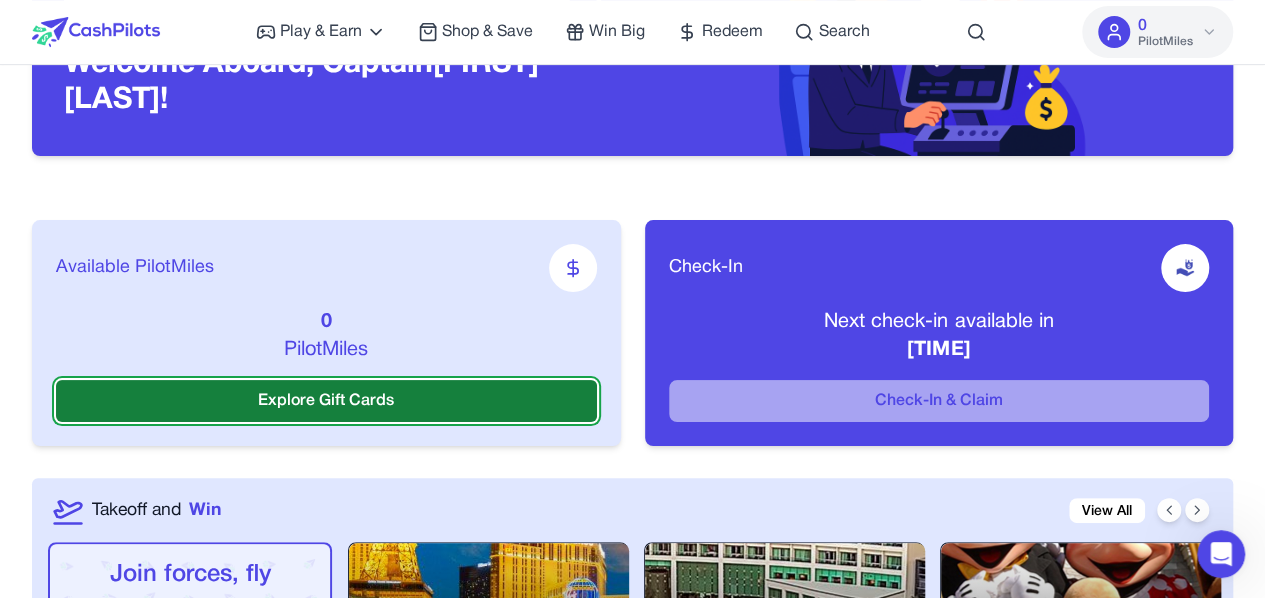 click on "Explore Gift Cards" at bounding box center [326, 401] 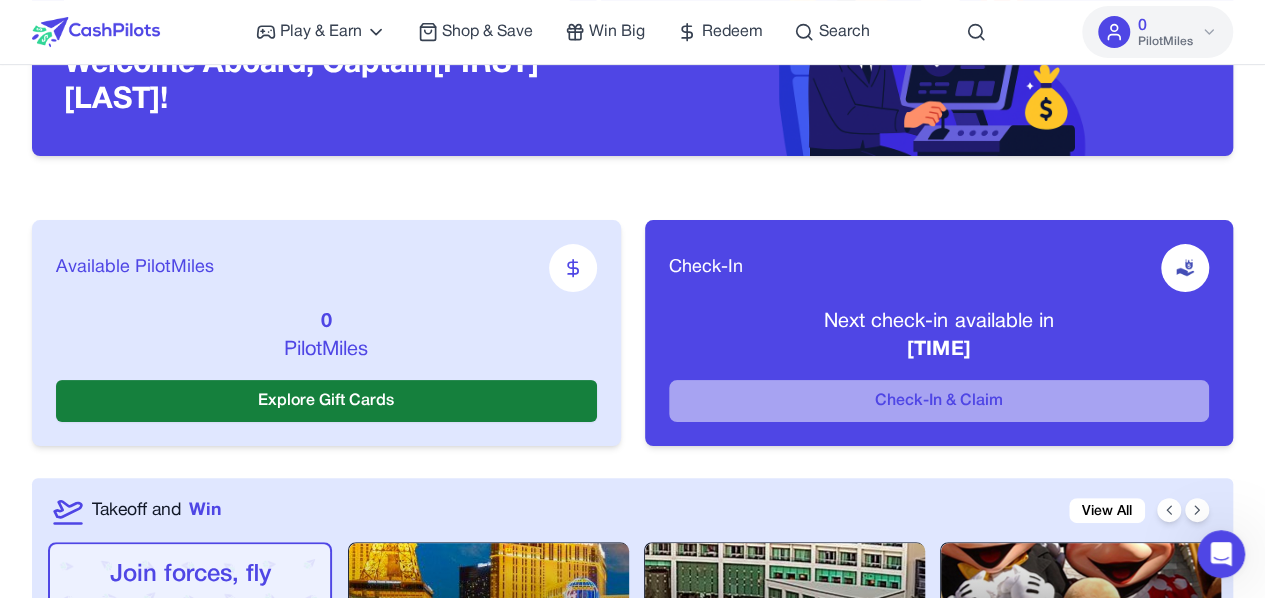 scroll, scrollTop: 0, scrollLeft: 0, axis: both 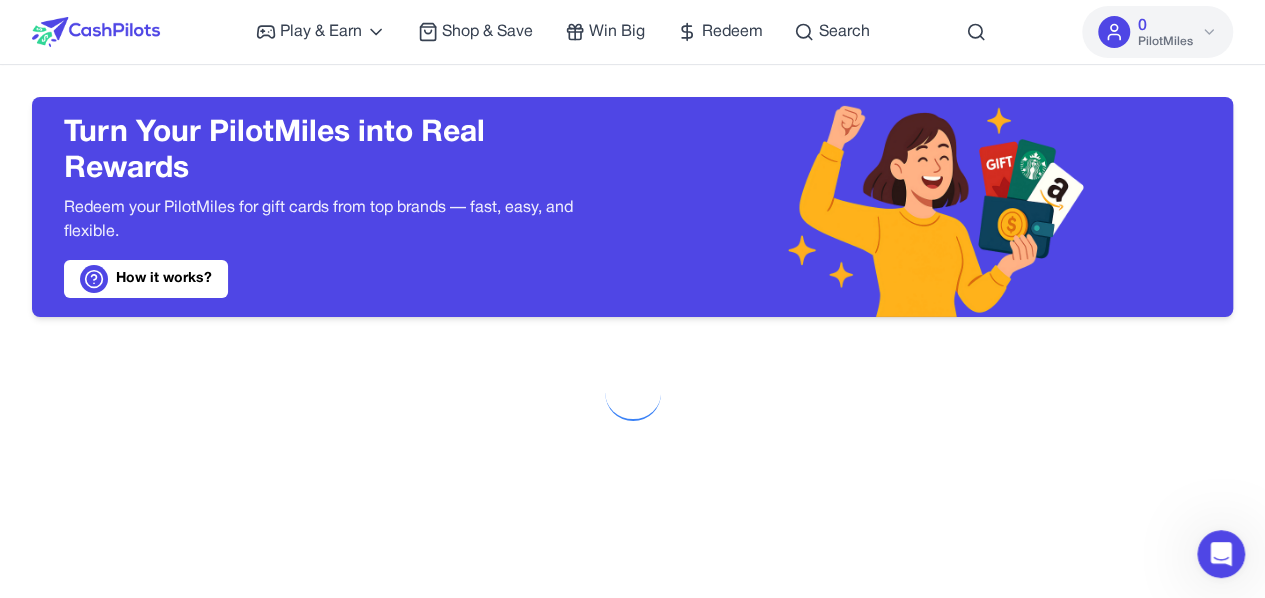 click 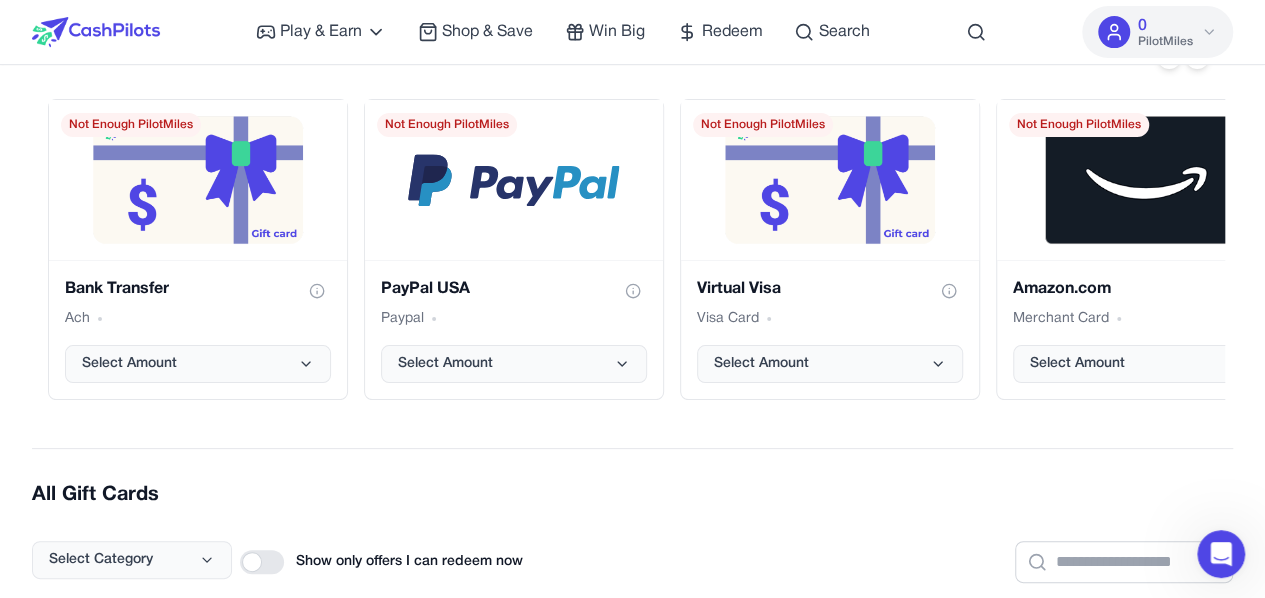 scroll, scrollTop: 356, scrollLeft: 0, axis: vertical 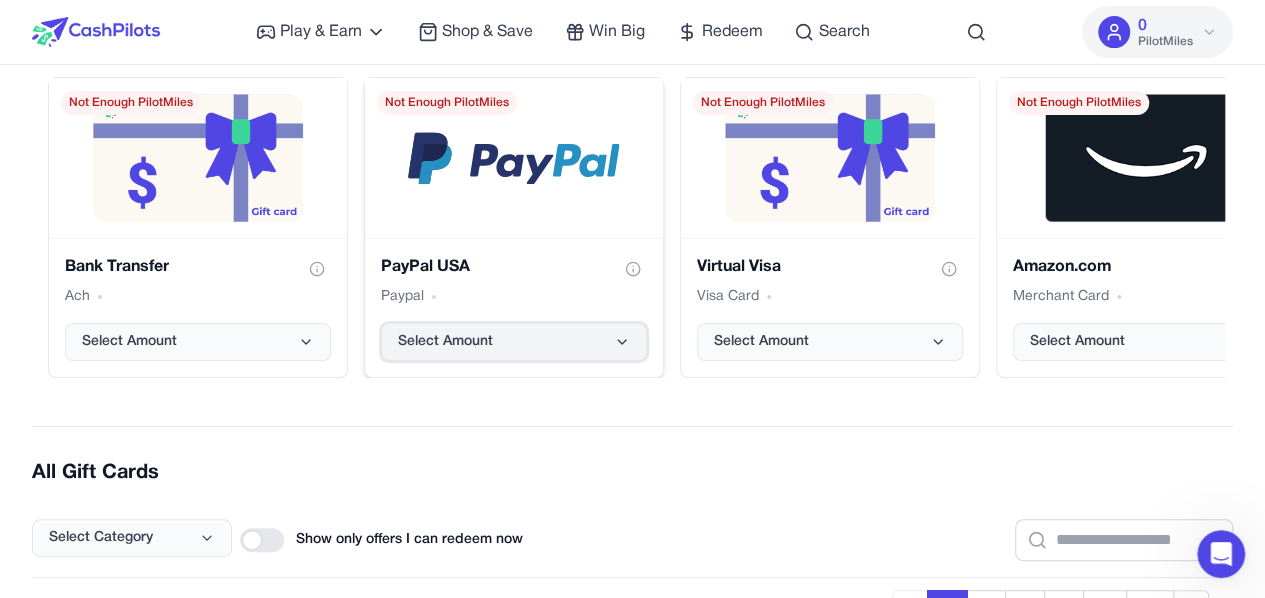 click on "Select Amount" at bounding box center (514, 342) 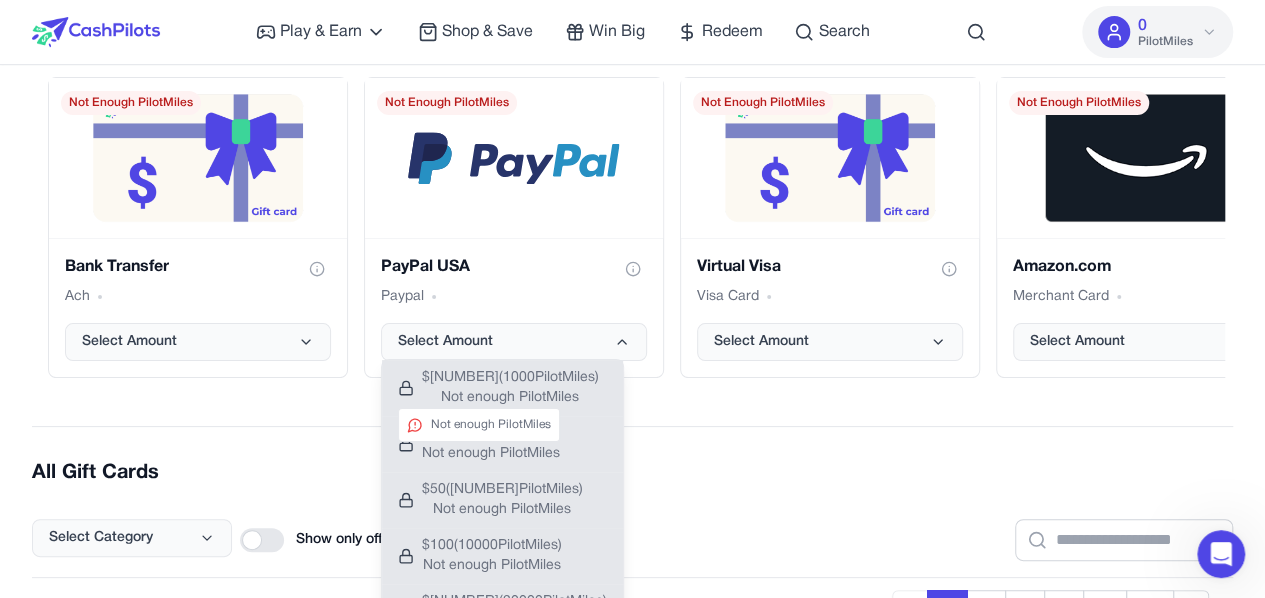 click on "$ [CURRENCY] ( [CURRENCY] PilotMiles)" at bounding box center (510, 378) 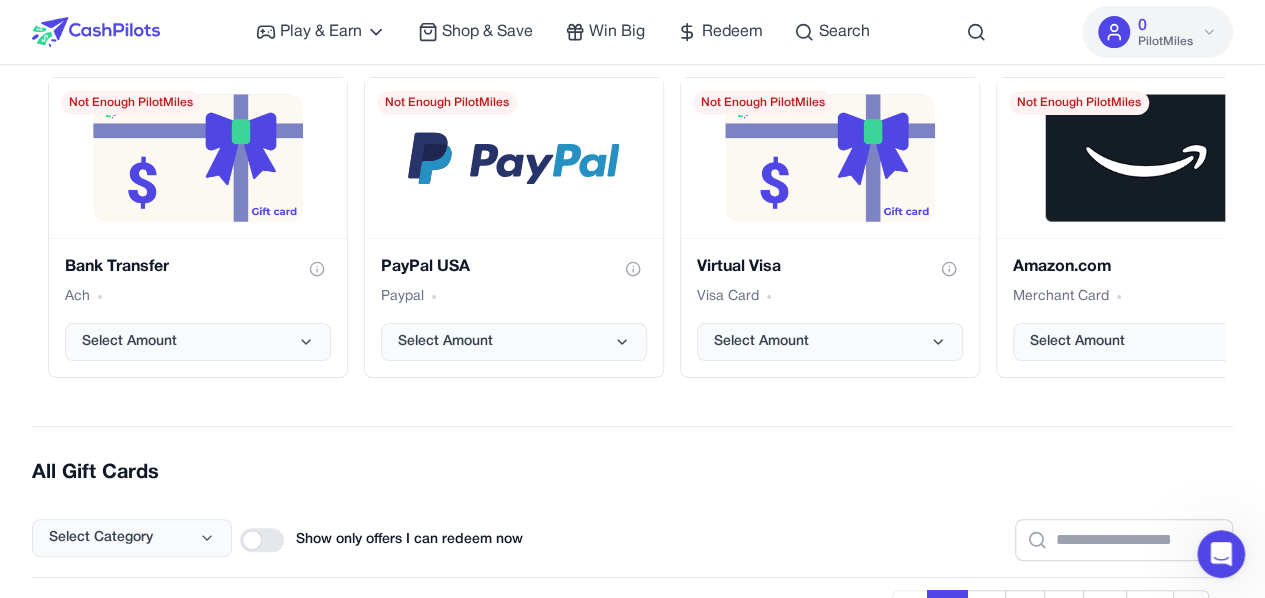 scroll, scrollTop: 0, scrollLeft: 0, axis: both 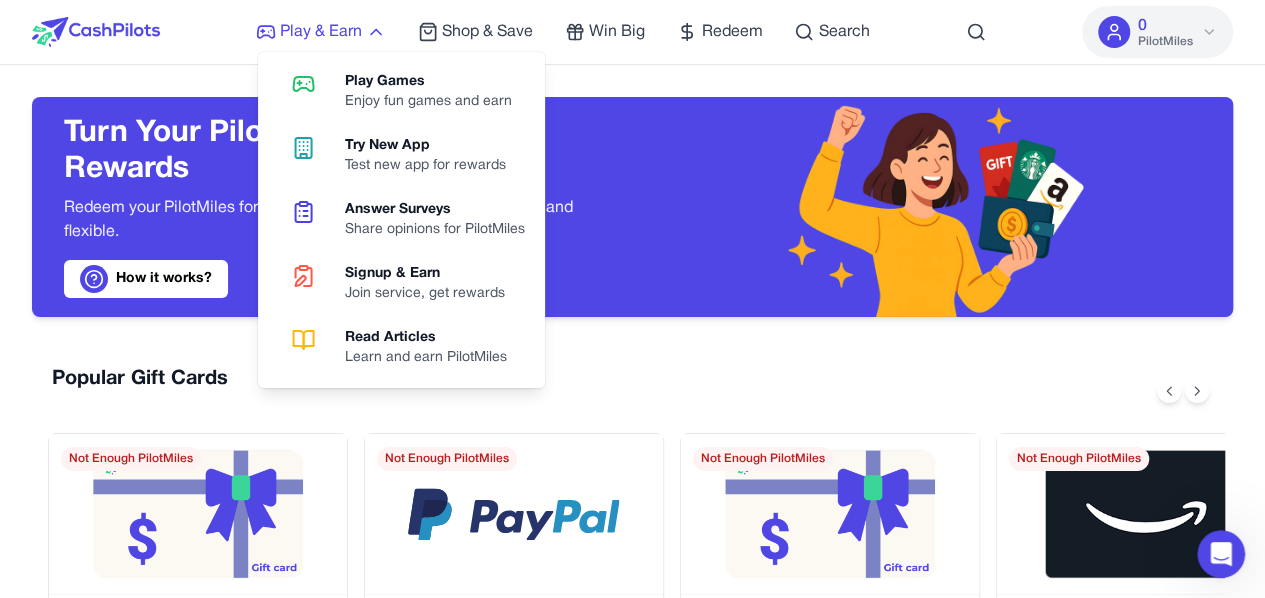 click on "Play & Earn" at bounding box center (321, 32) 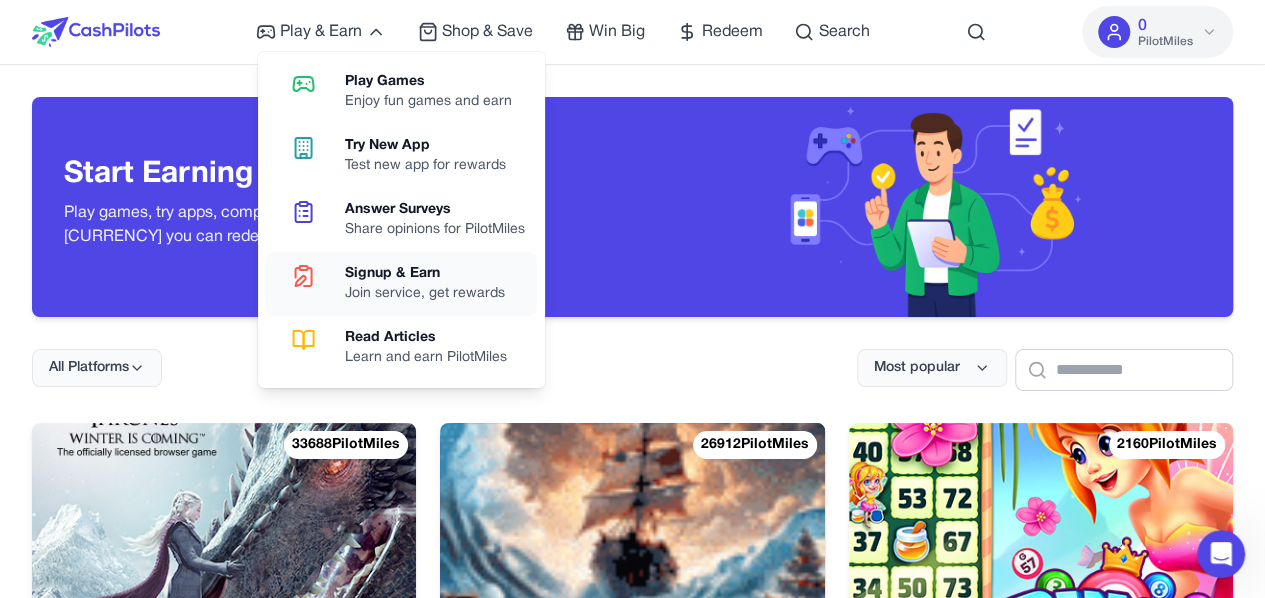 click on "Join service, get rewards" at bounding box center [425, 294] 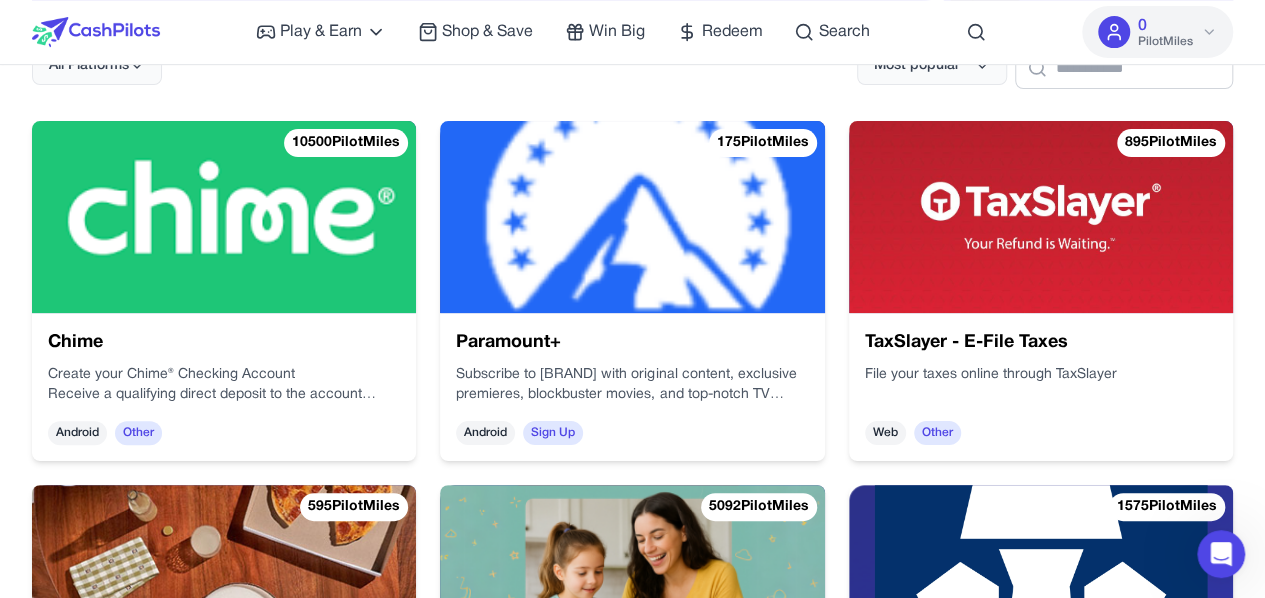 scroll, scrollTop: 305, scrollLeft: 0, axis: vertical 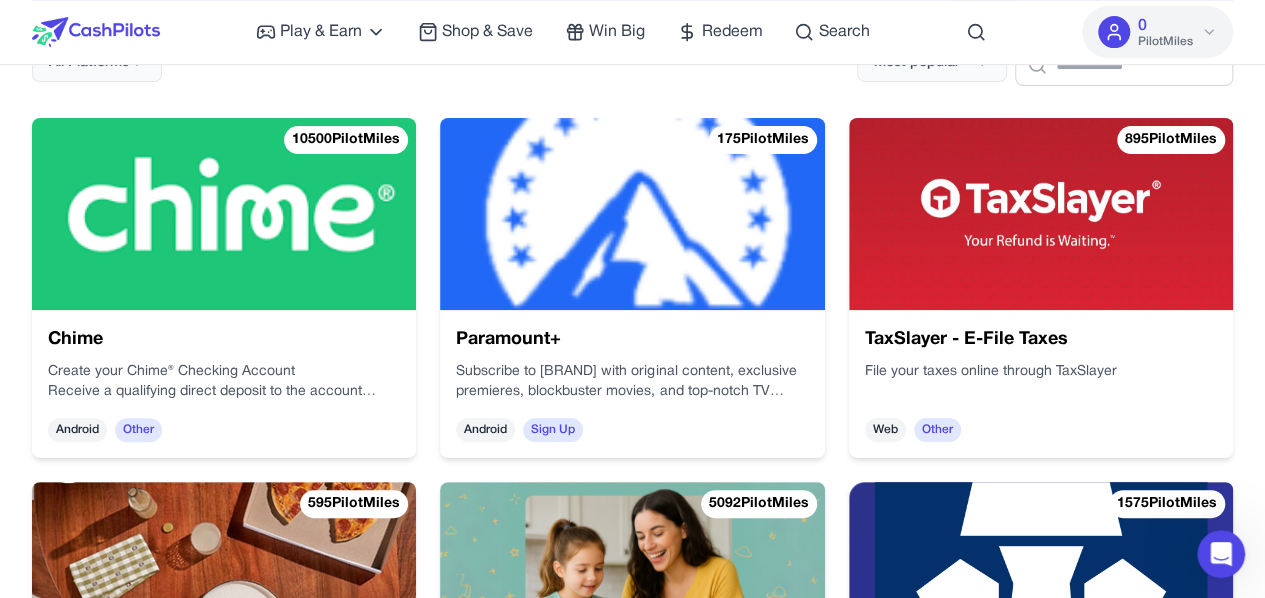 click at bounding box center [632, 214] 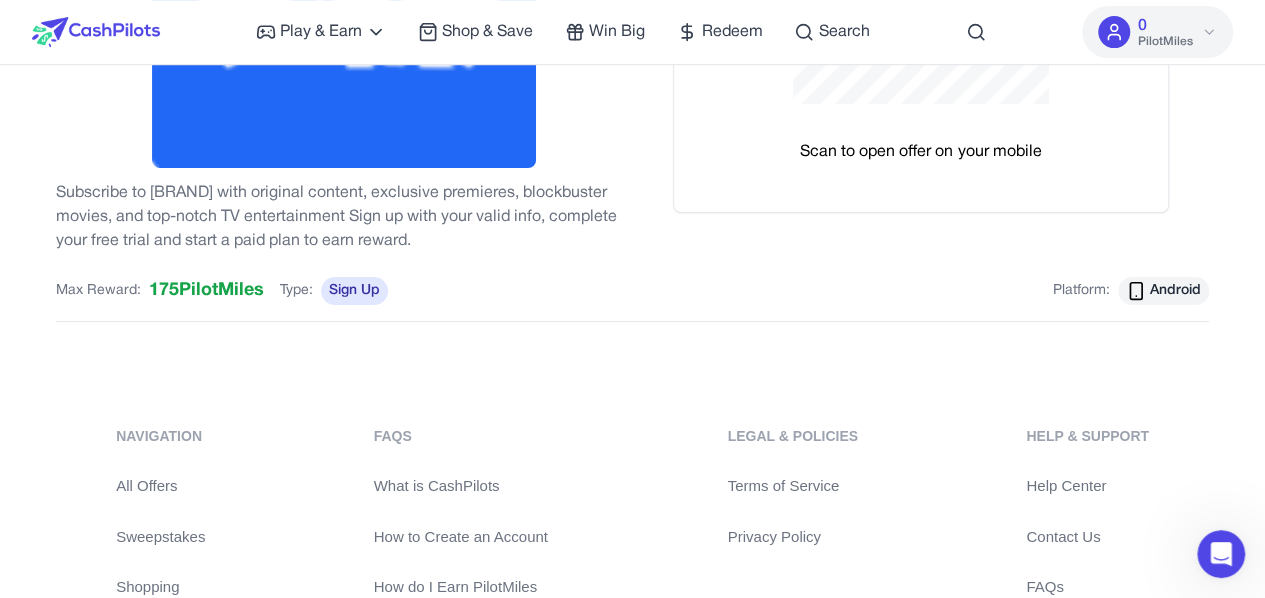 scroll, scrollTop: 382, scrollLeft: 0, axis: vertical 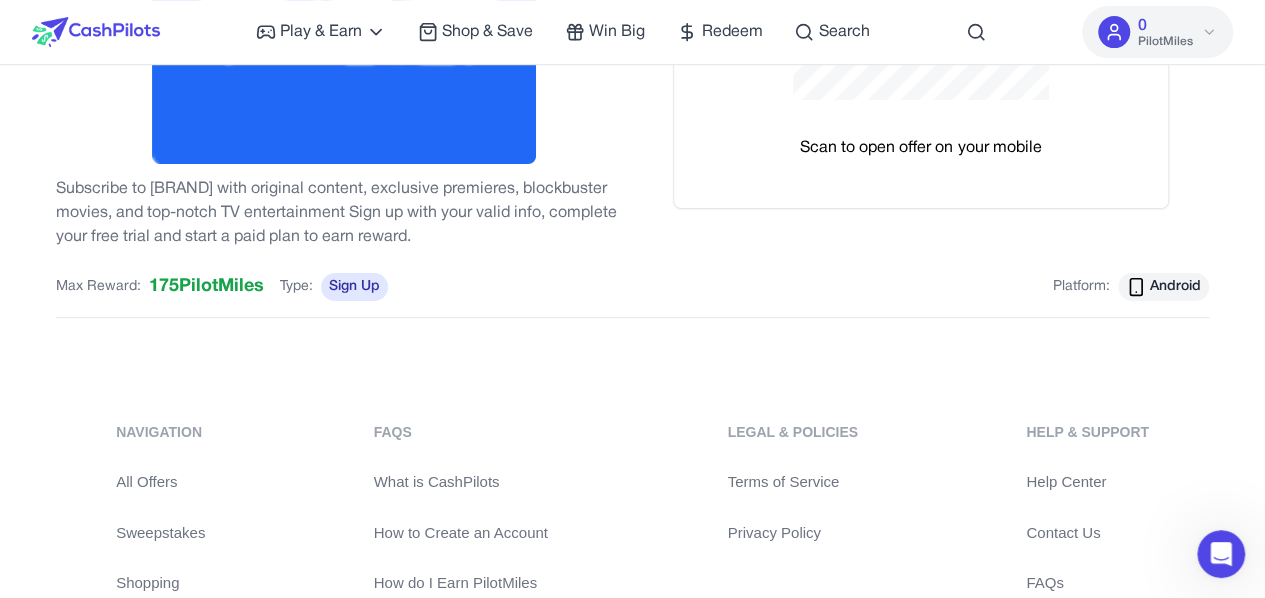 click on "Sign Up" at bounding box center (354, 287) 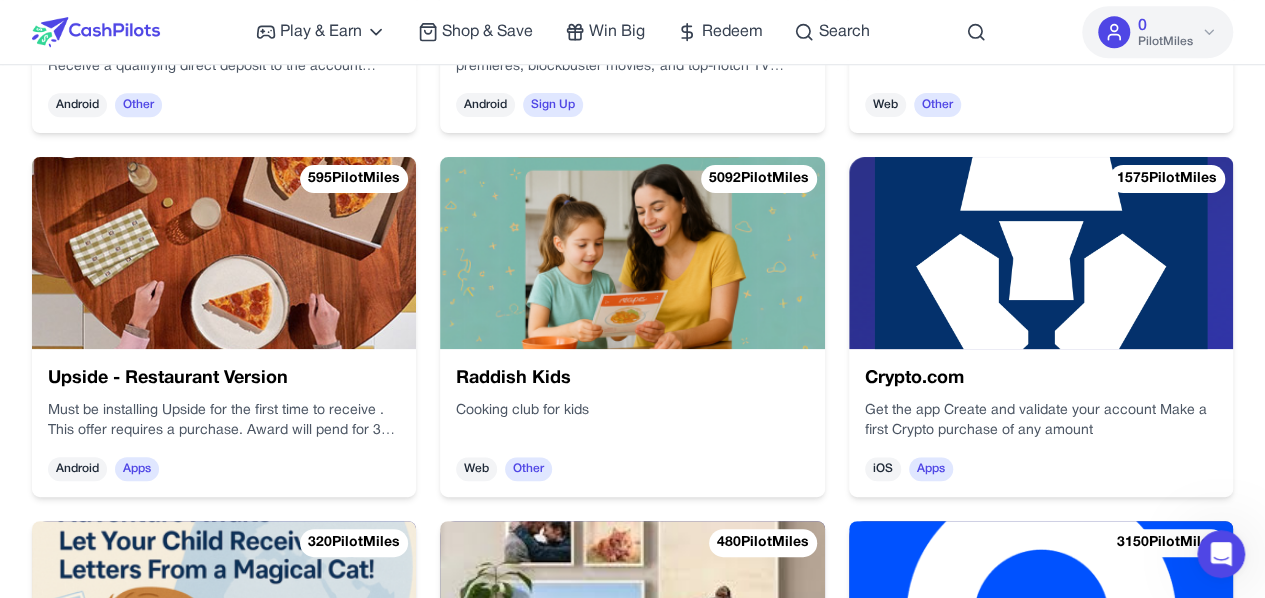 click at bounding box center (632, 253) 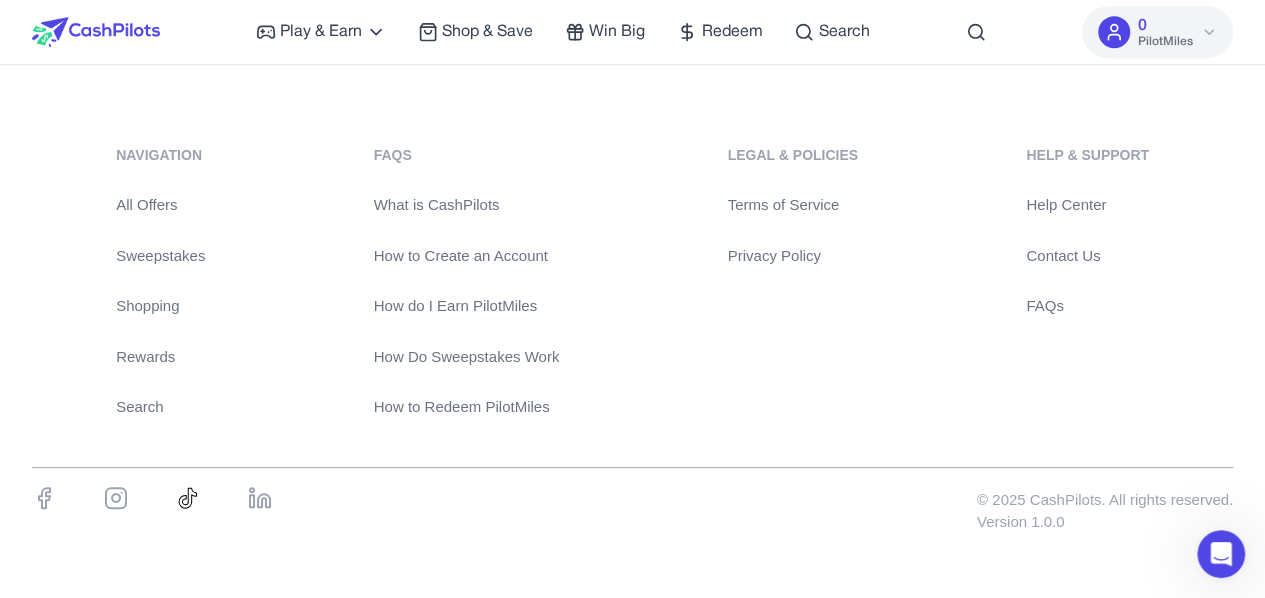 scroll, scrollTop: 0, scrollLeft: 0, axis: both 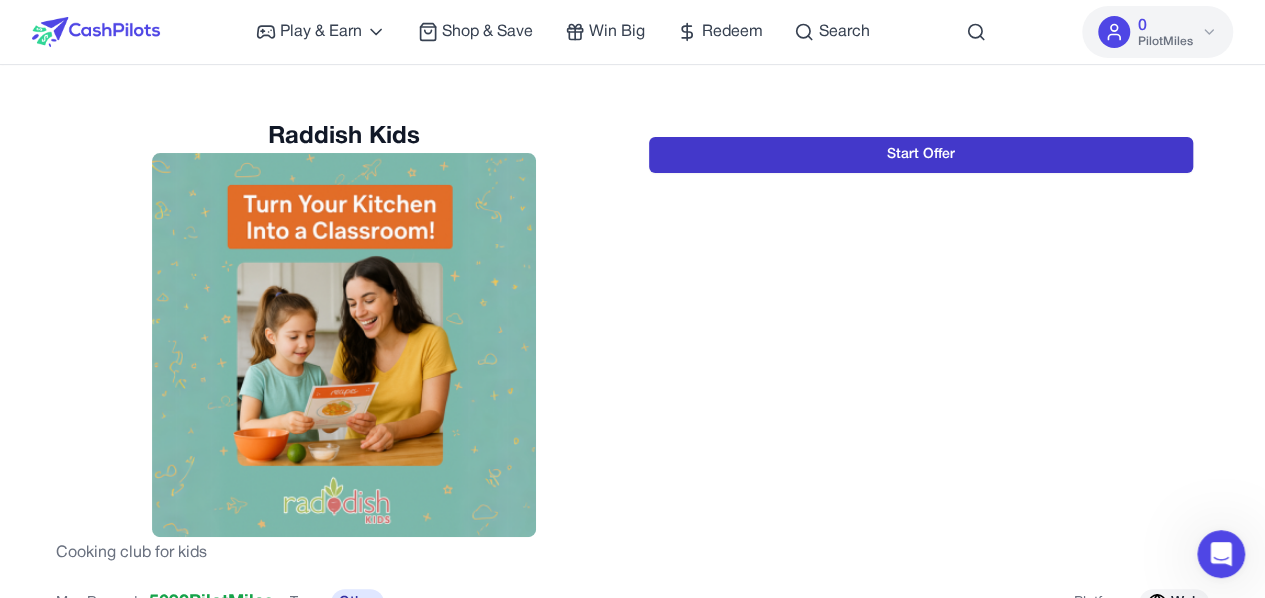 click on "Start Offer" at bounding box center (921, 155) 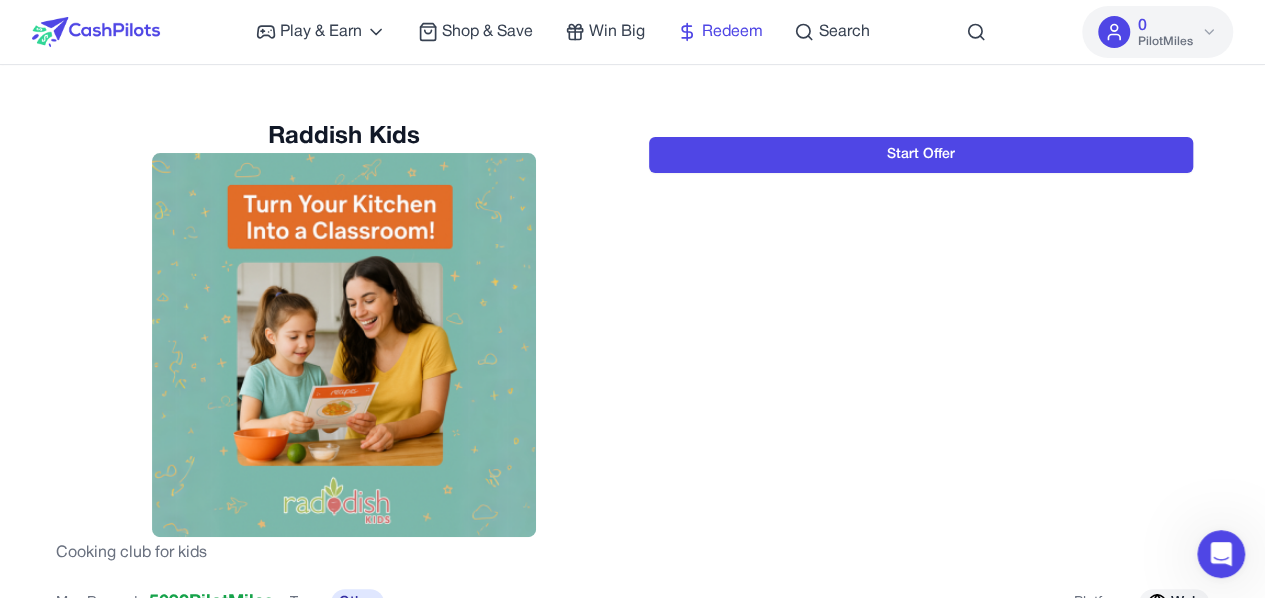 click on "Redeem" at bounding box center [731, 32] 